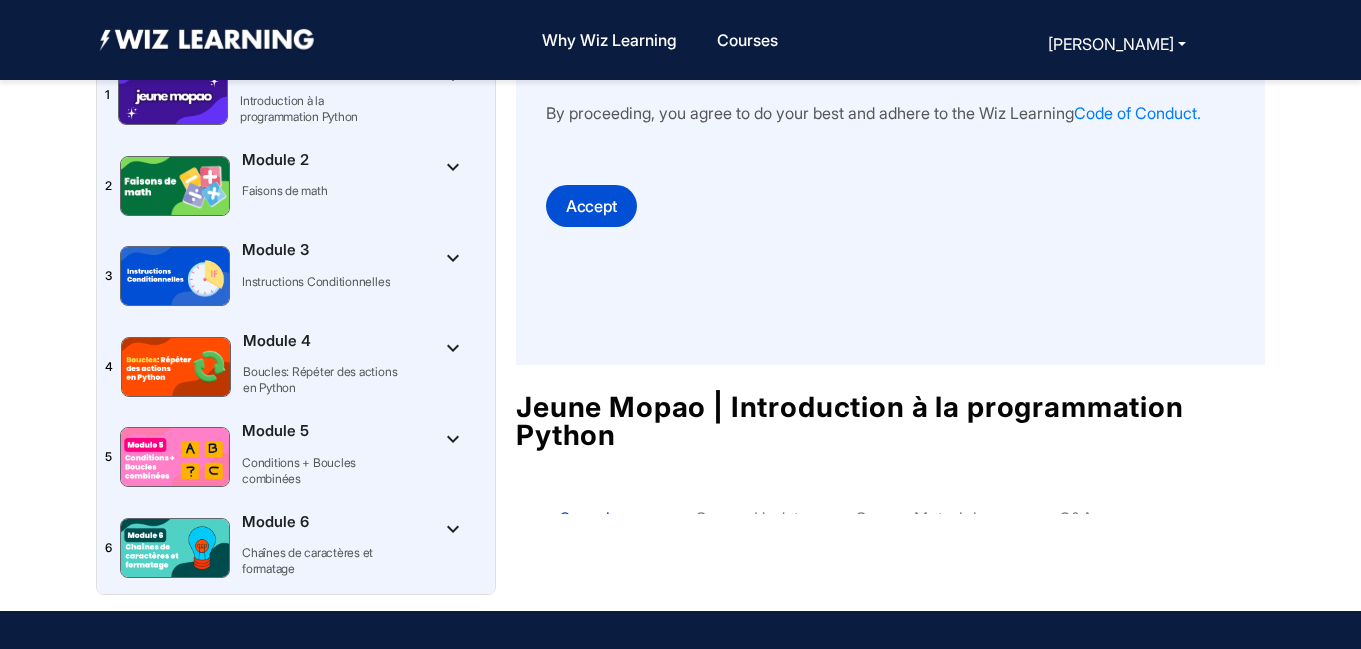scroll, scrollTop: 80, scrollLeft: 0, axis: vertical 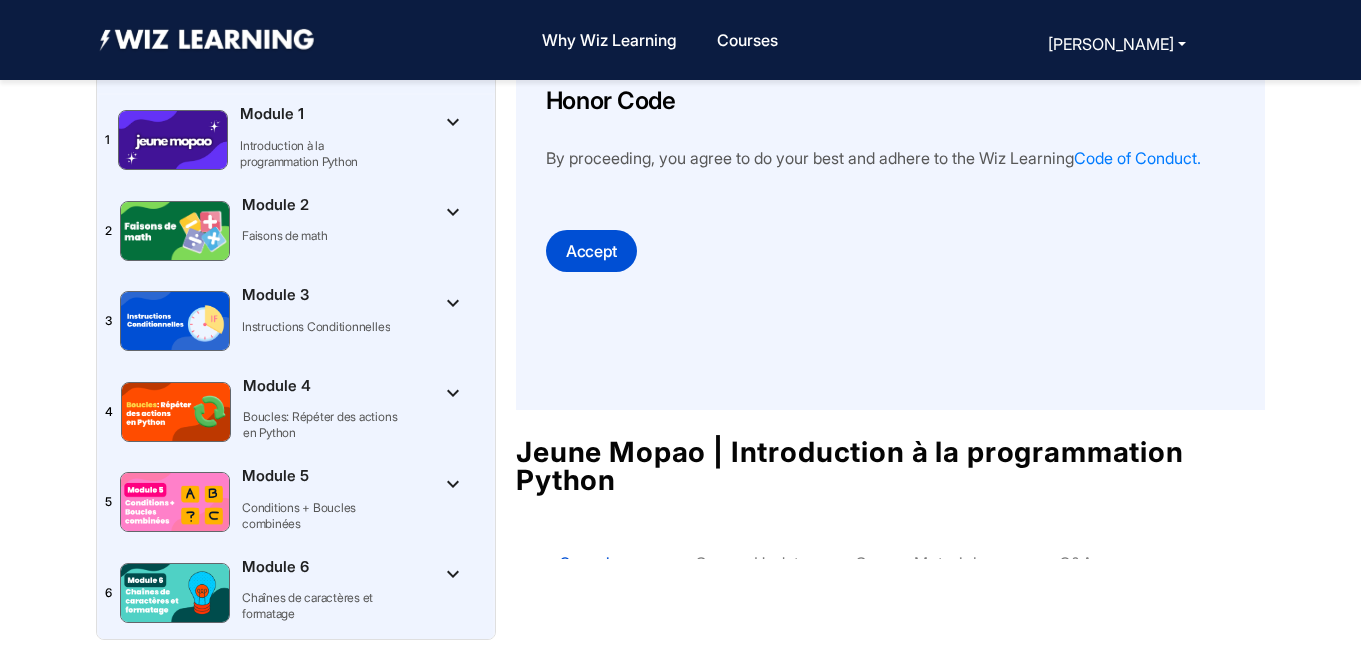 click 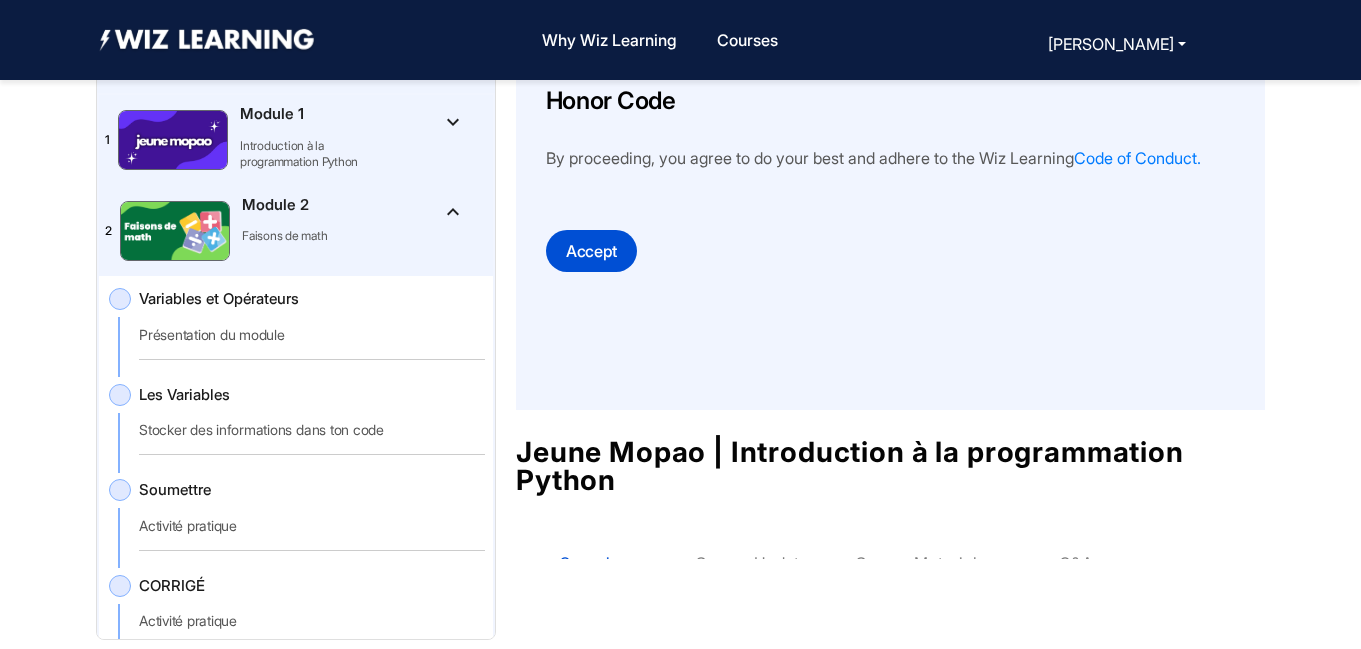 click 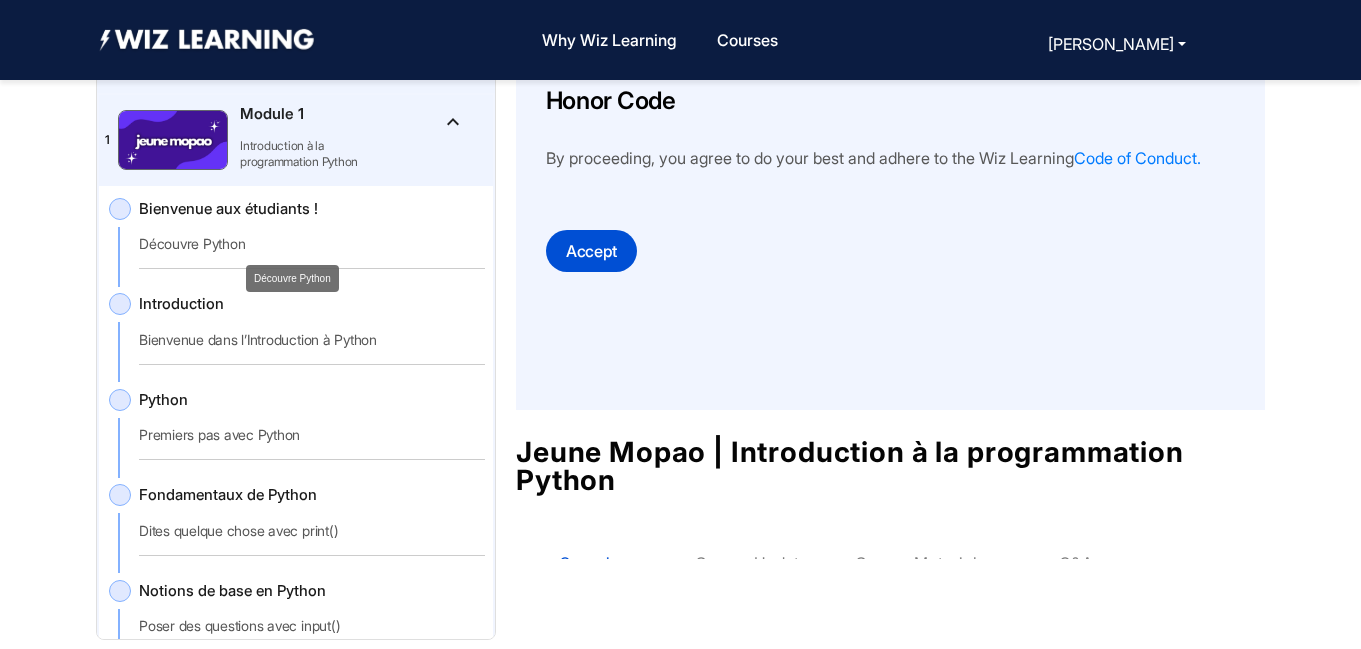 click on "Découvre Python" 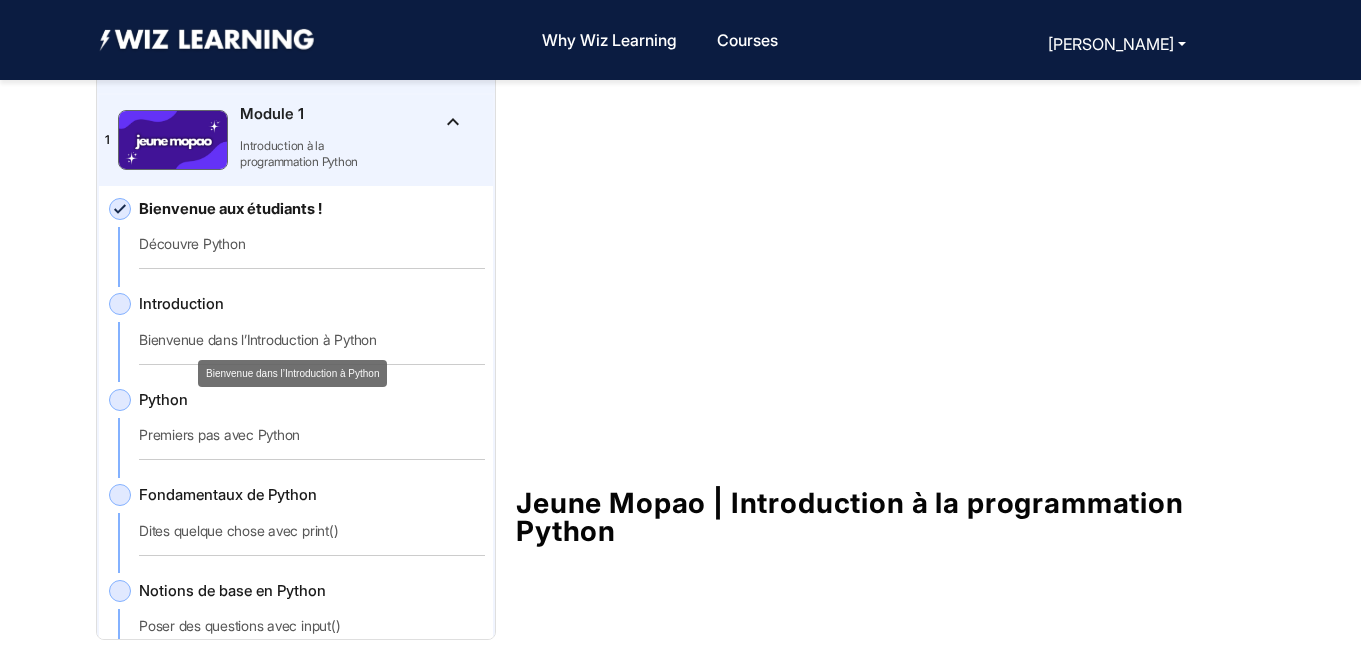 click on "Bienvenue dans l’Introduction à Python" 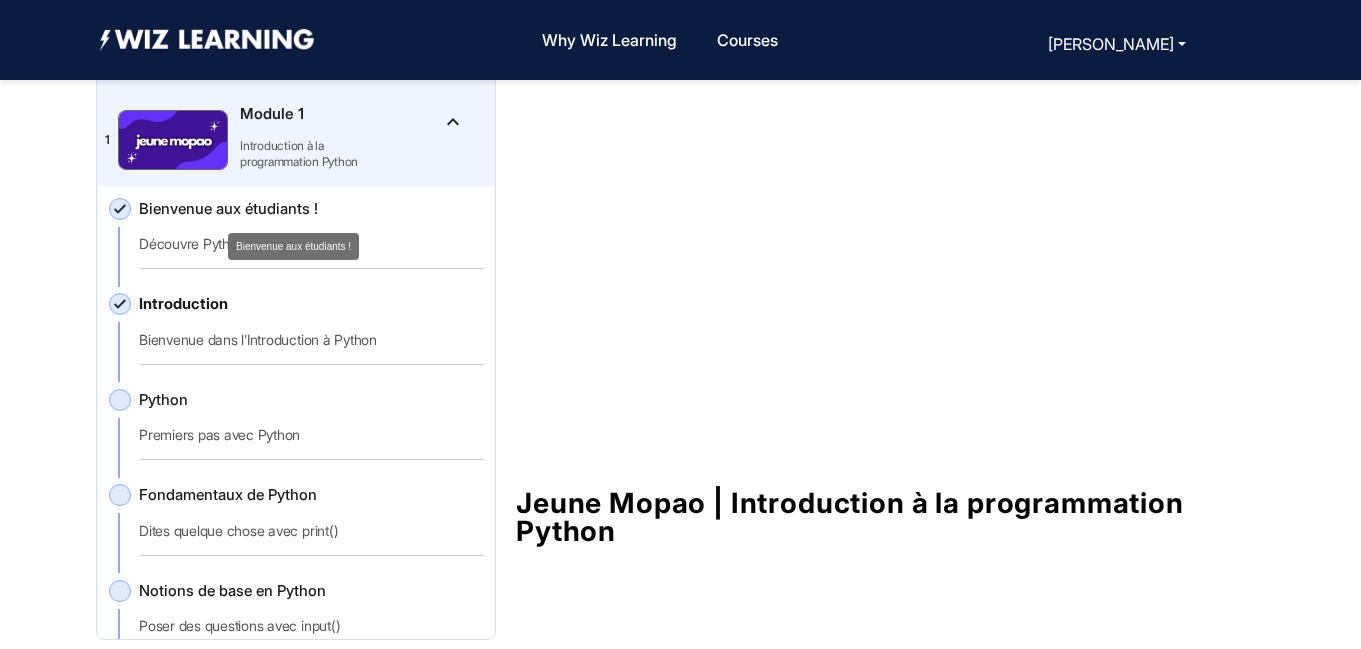 click on "Bienvenue aux étudiants !" 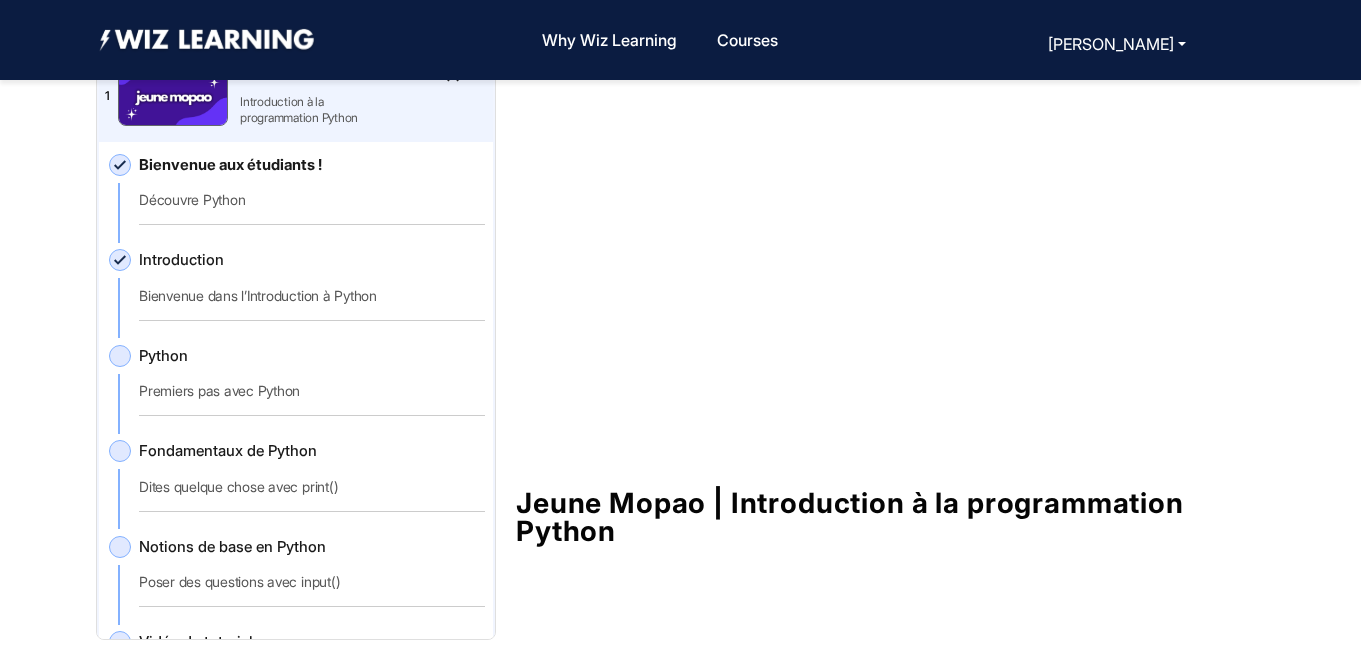 scroll, scrollTop: 43, scrollLeft: 0, axis: vertical 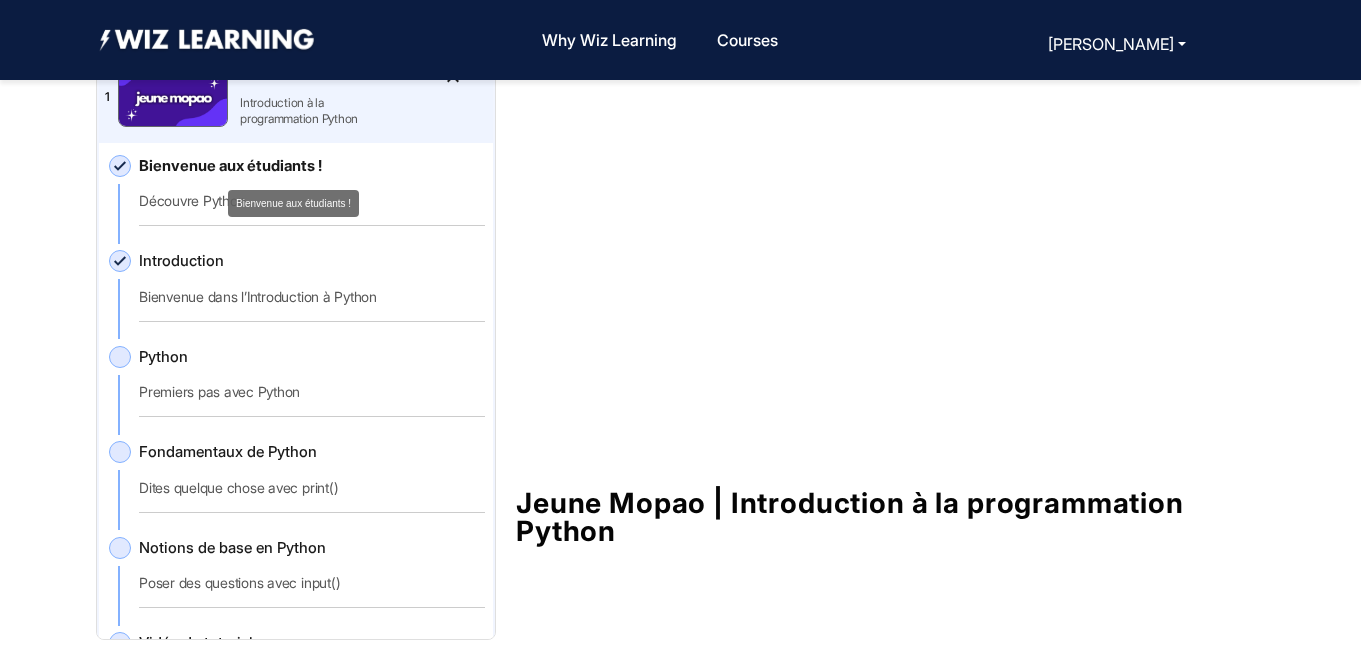 click on "Bienvenue aux étudiants !" 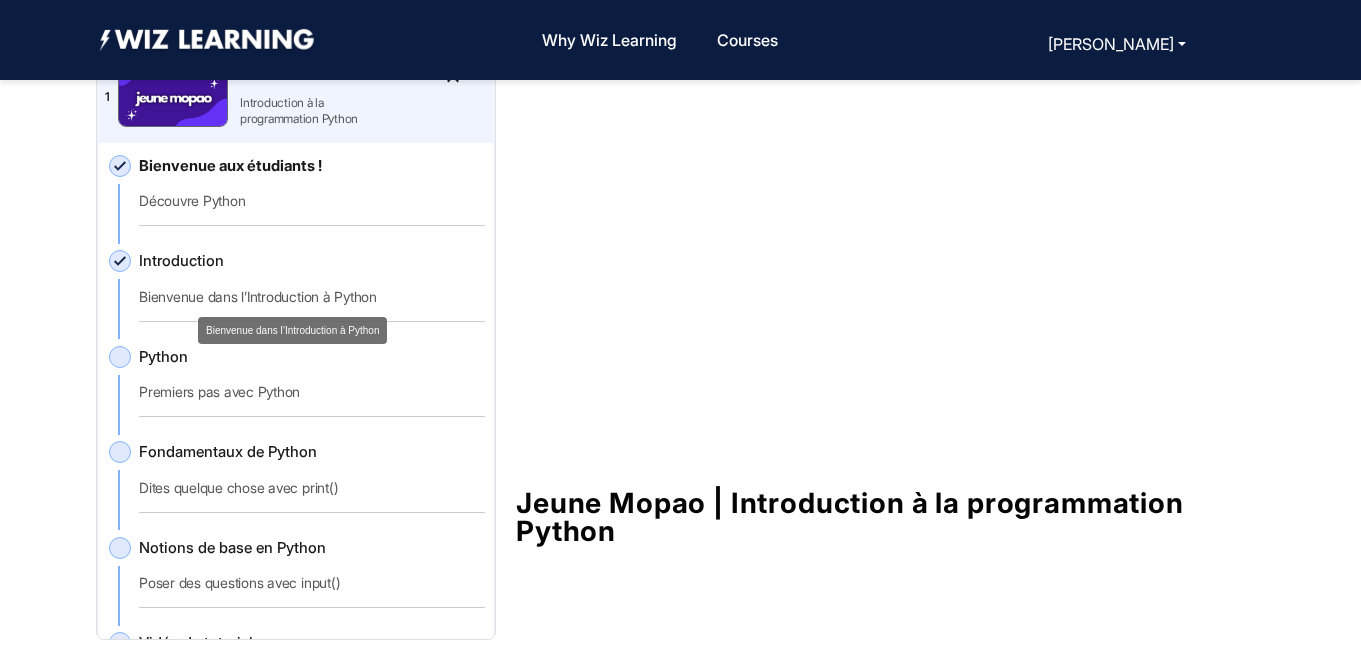 click on "Bienvenue dans l’Introduction à Python" 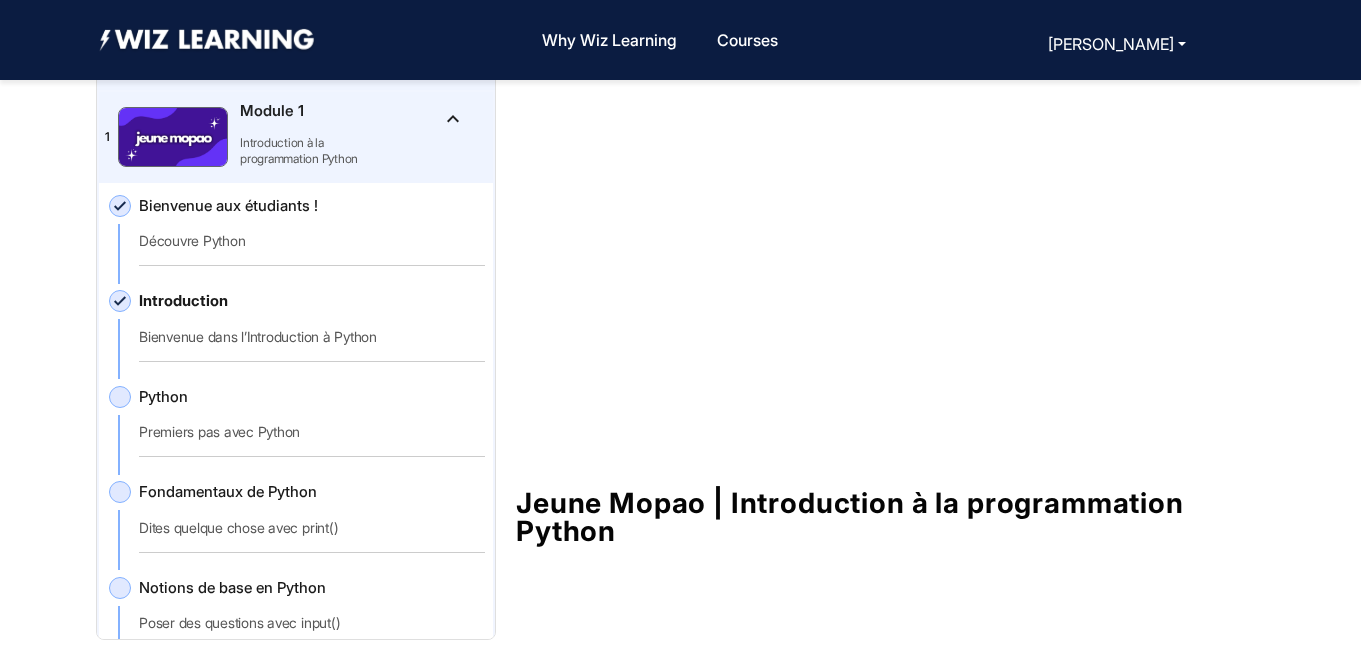 scroll, scrollTop: 0, scrollLeft: 0, axis: both 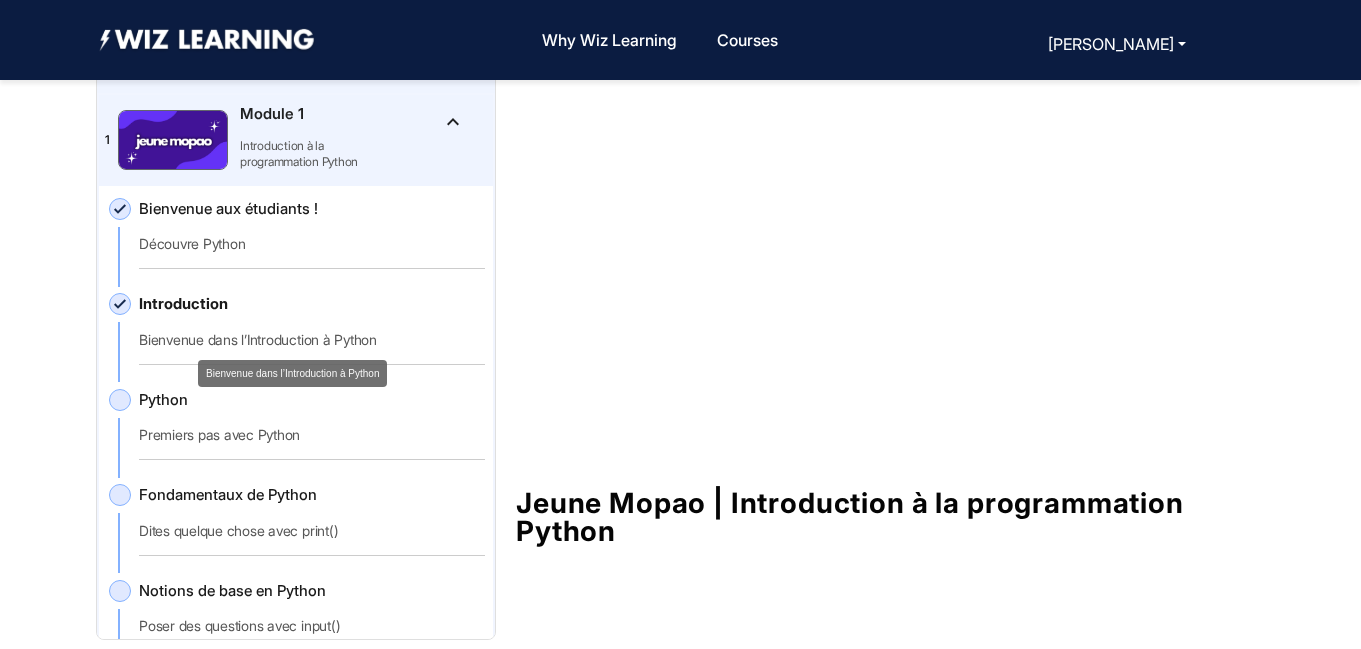 click on "Bienvenue dans l’Introduction à Python" at bounding box center (292, 373) 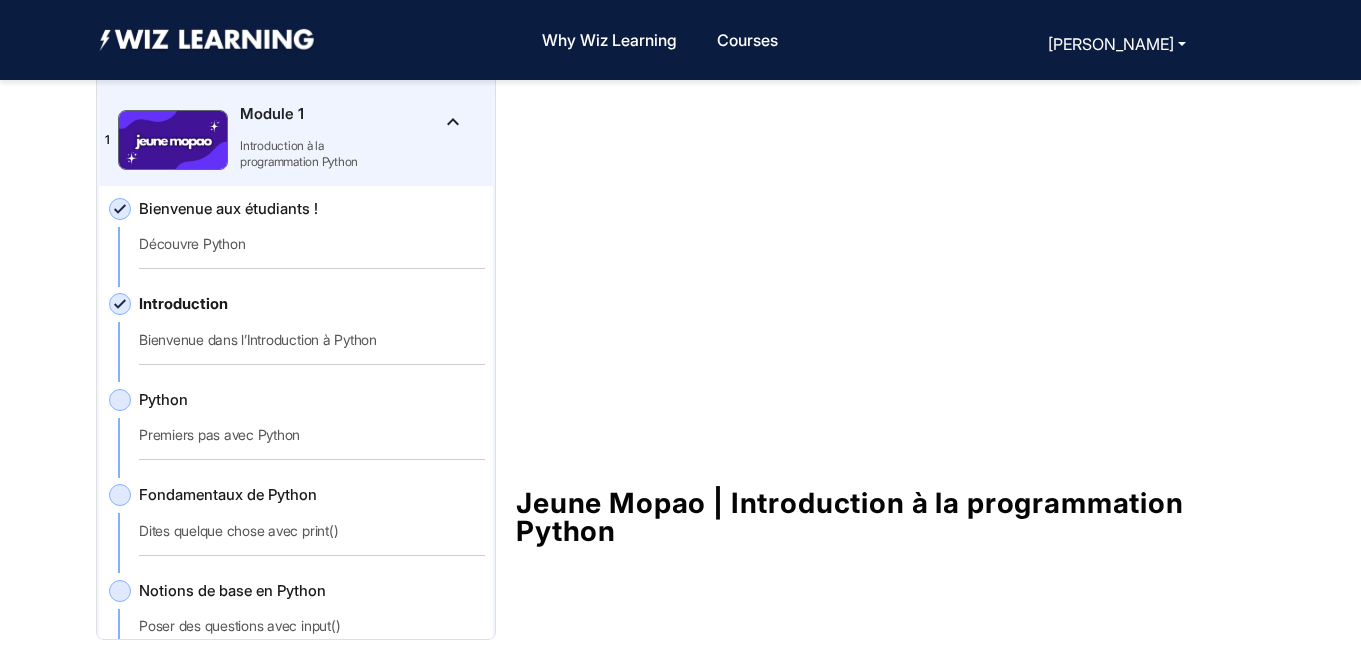click on "Python   Premiers pas avec Python" 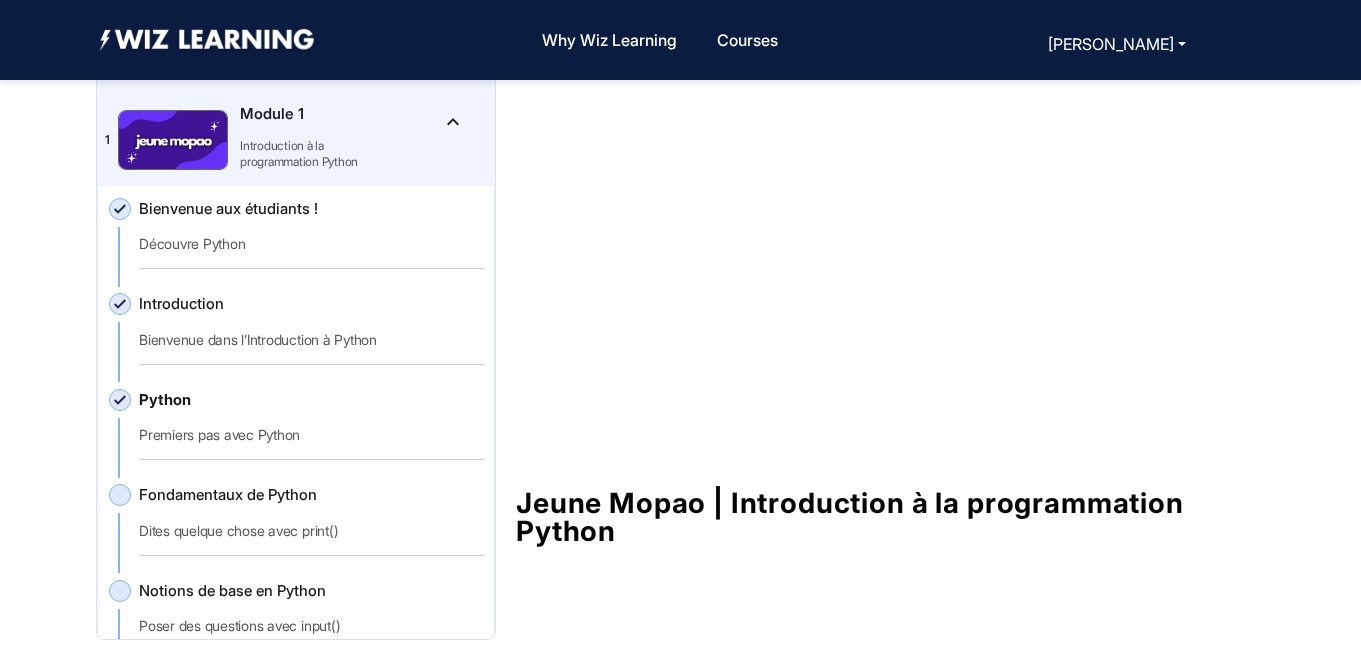 click on "Fondamentaux de Python   Dites quelque chose avec print()" 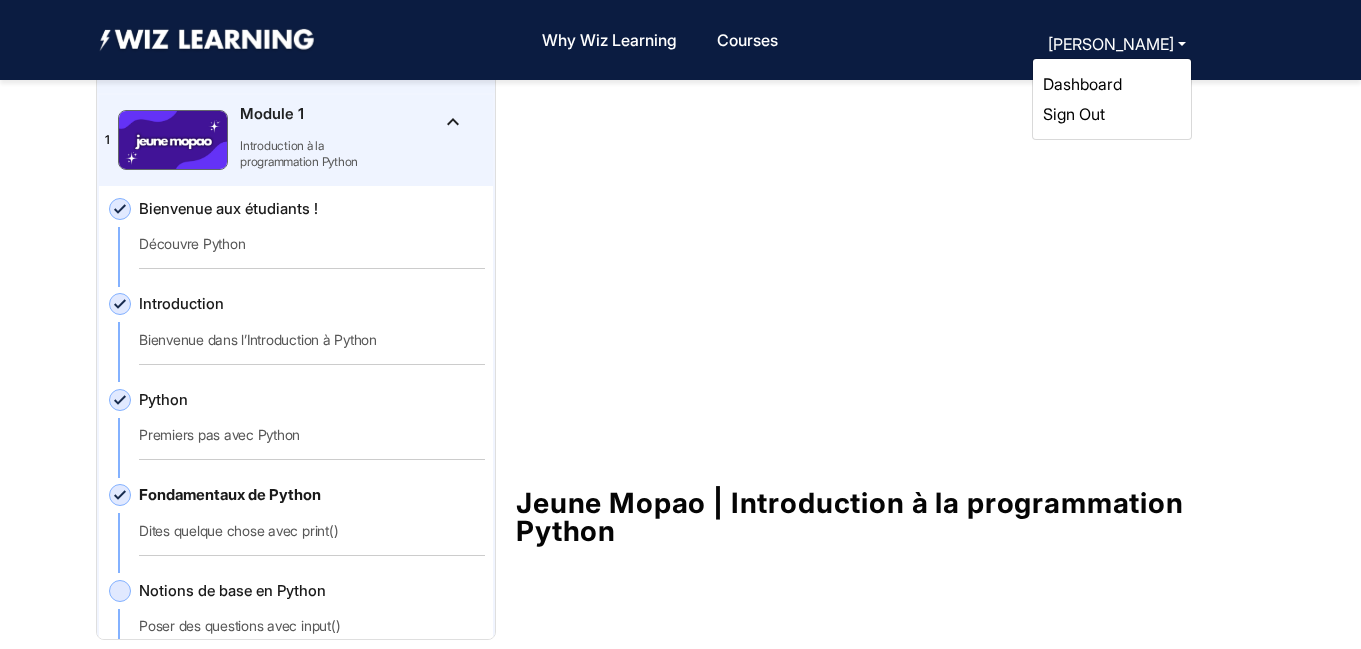 click on "[PERSON_NAME]" at bounding box center (1117, 44) 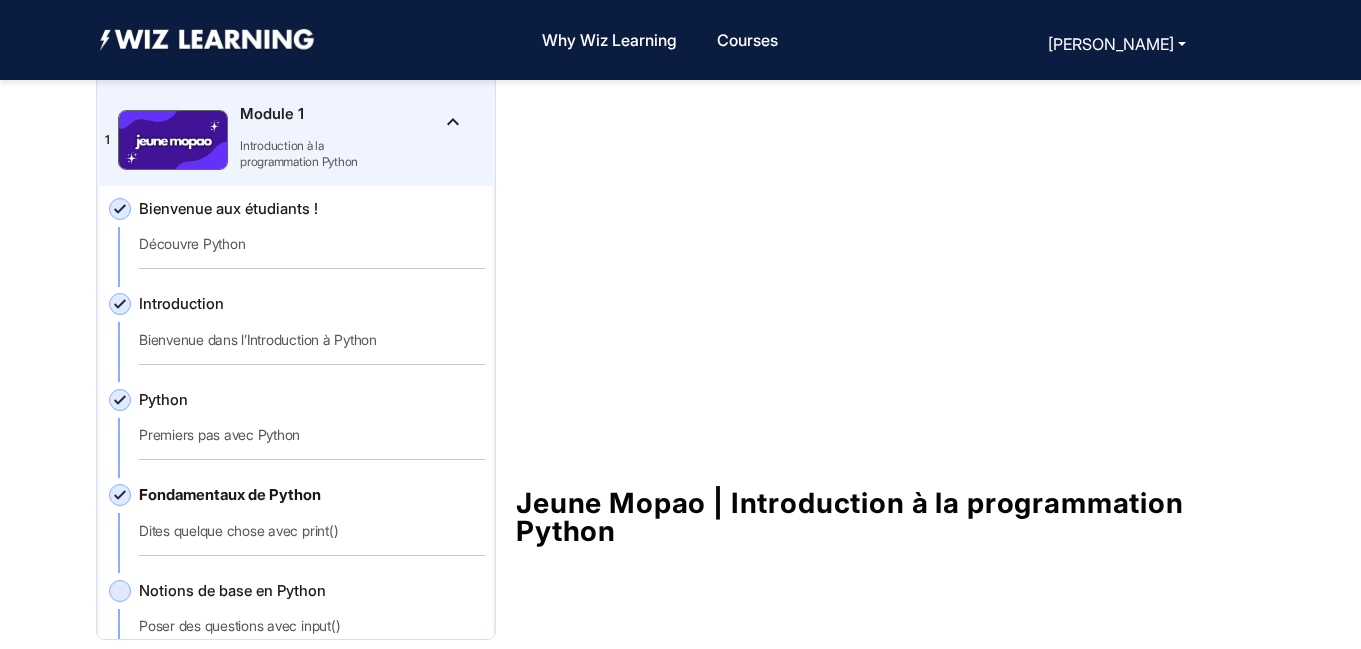 scroll, scrollTop: 0, scrollLeft: 0, axis: both 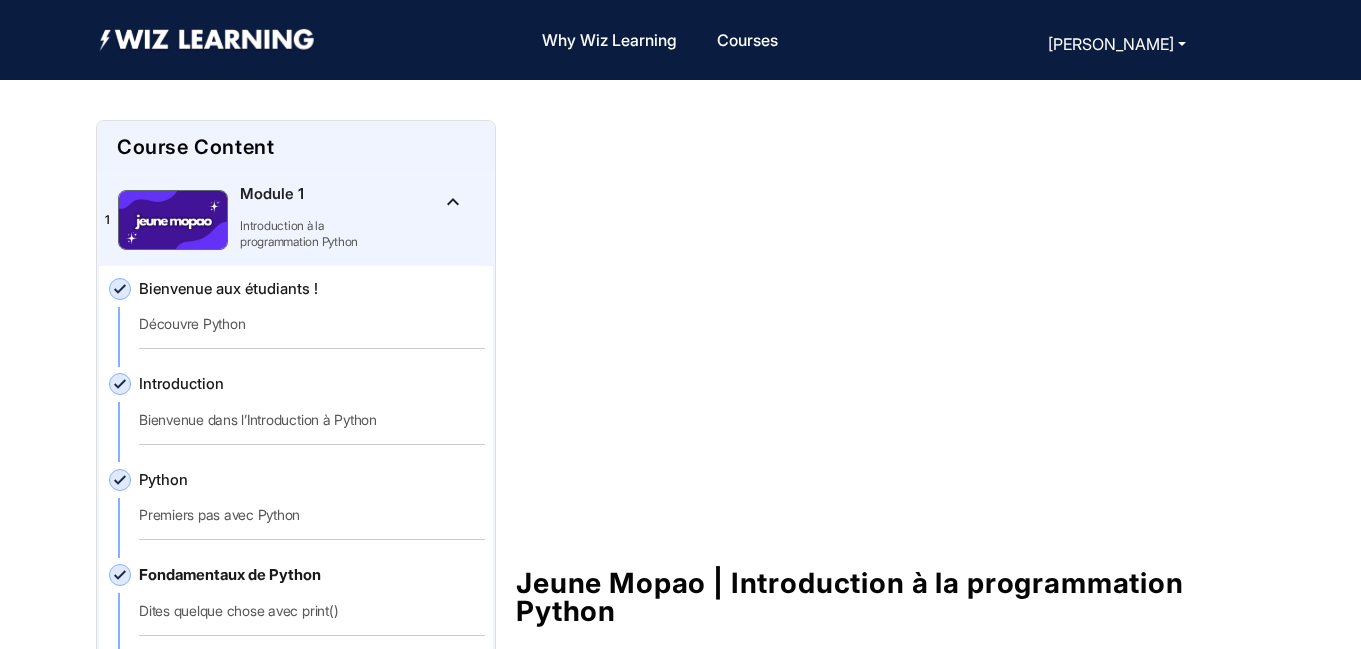 type 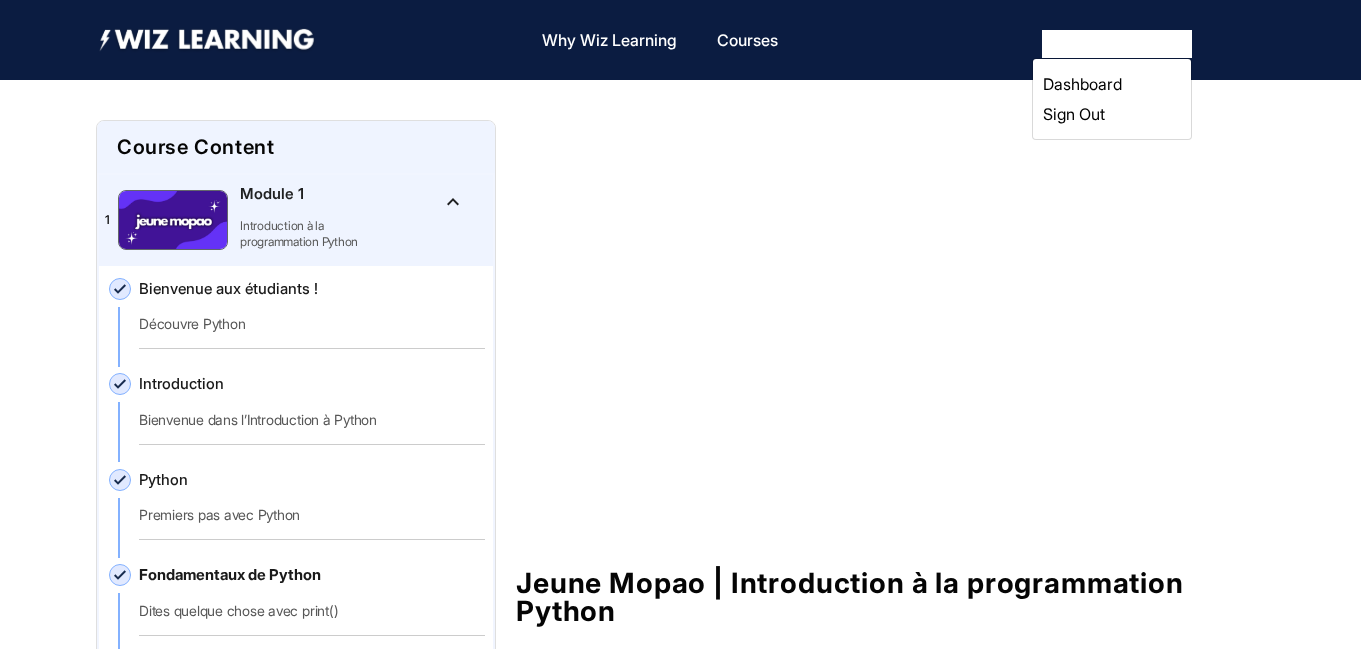 drag, startPoint x: 482, startPoint y: 172, endPoint x: 486, endPoint y: 190, distance: 18.439089 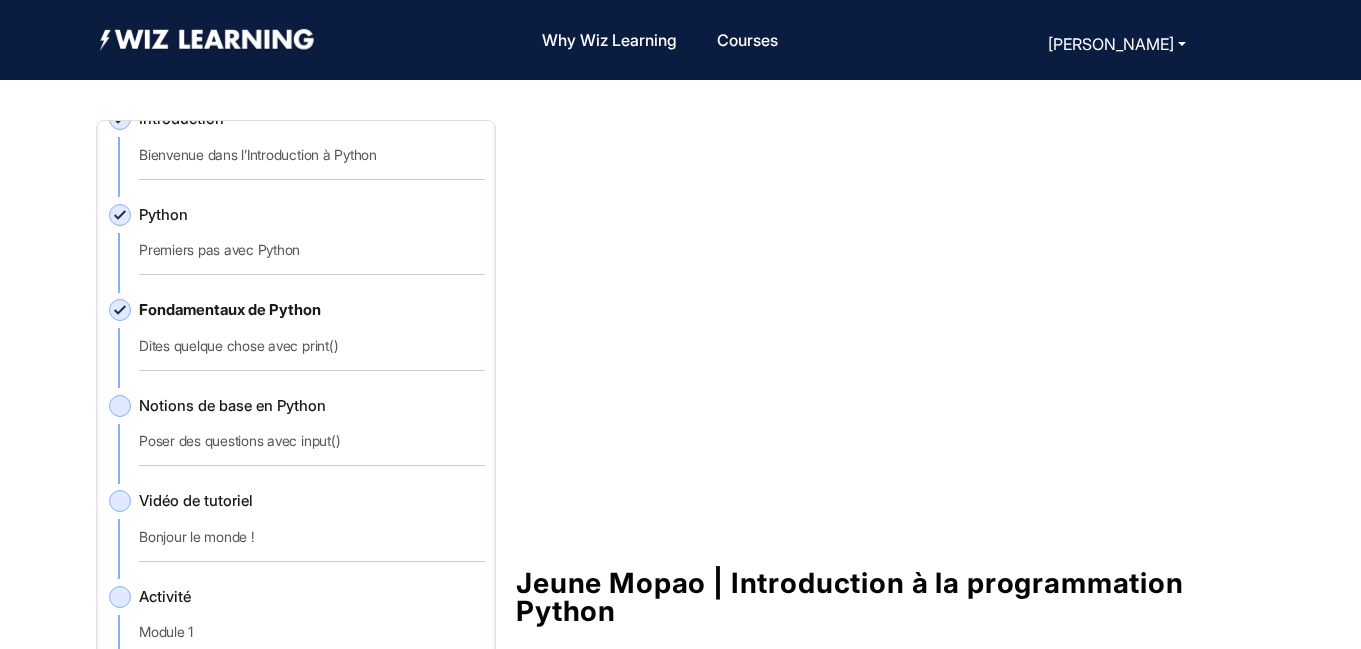 scroll, scrollTop: 270, scrollLeft: 0, axis: vertical 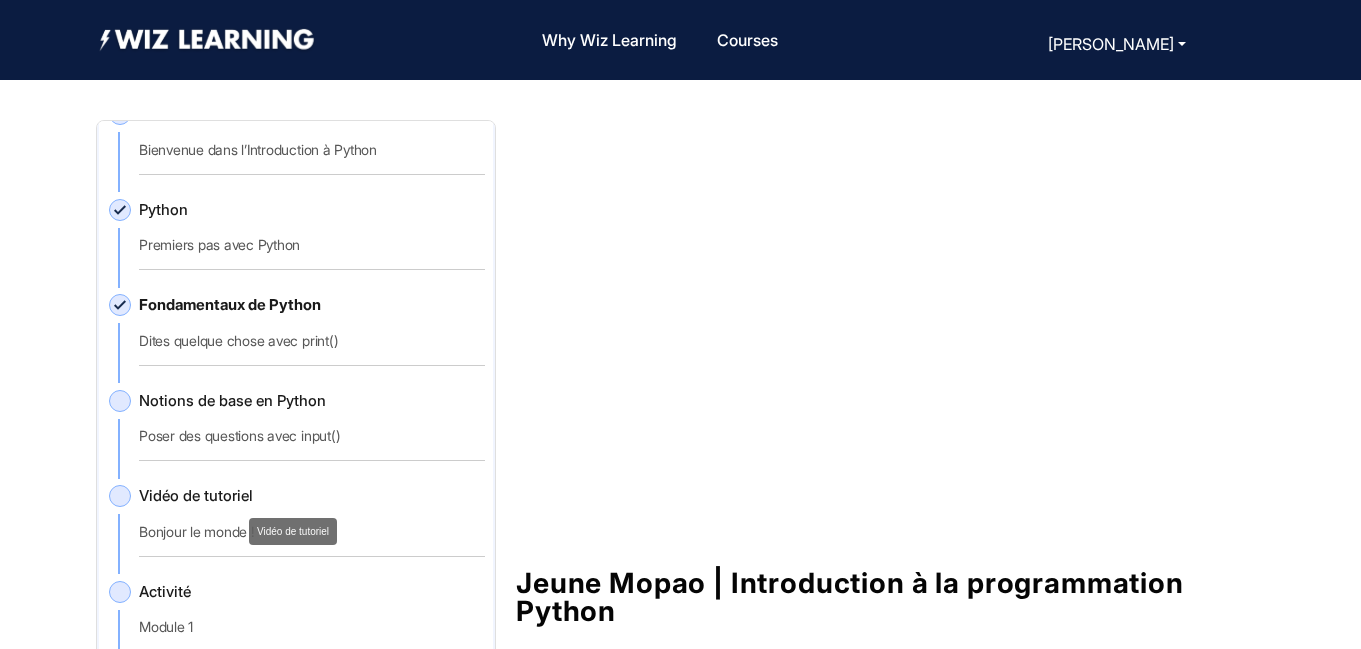 click on "Vidéo de tutoriel" 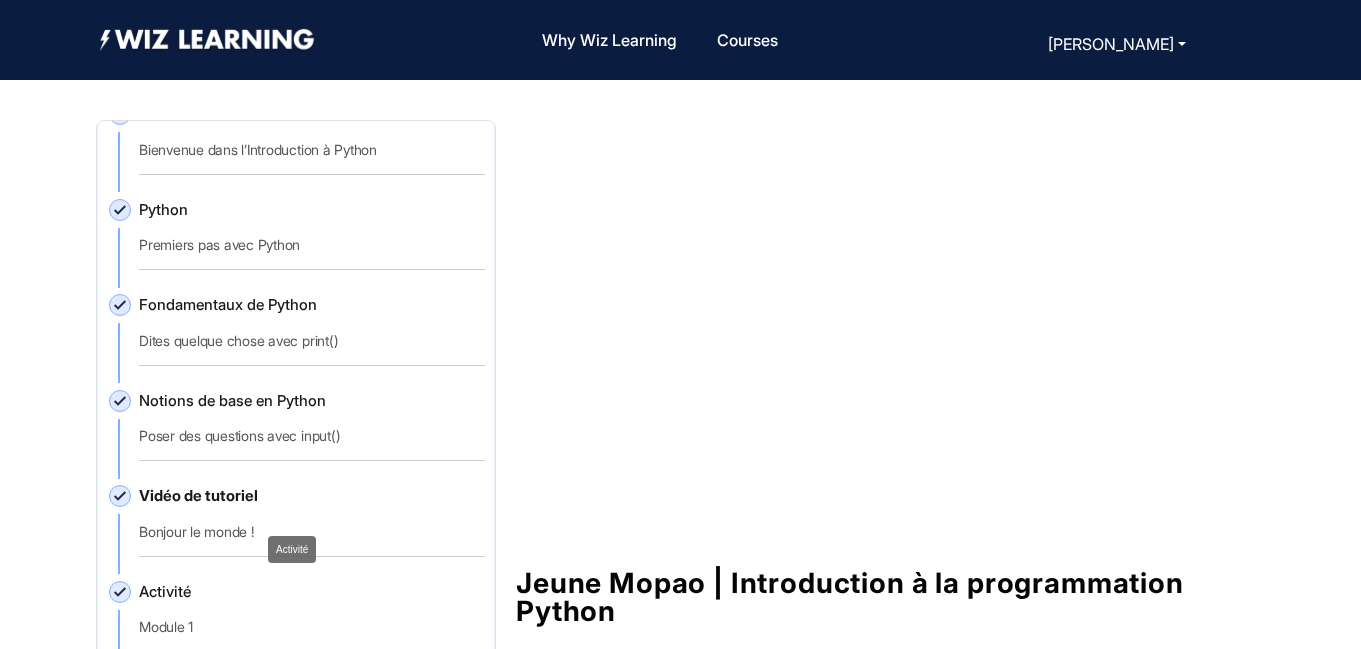 click on "Activité" 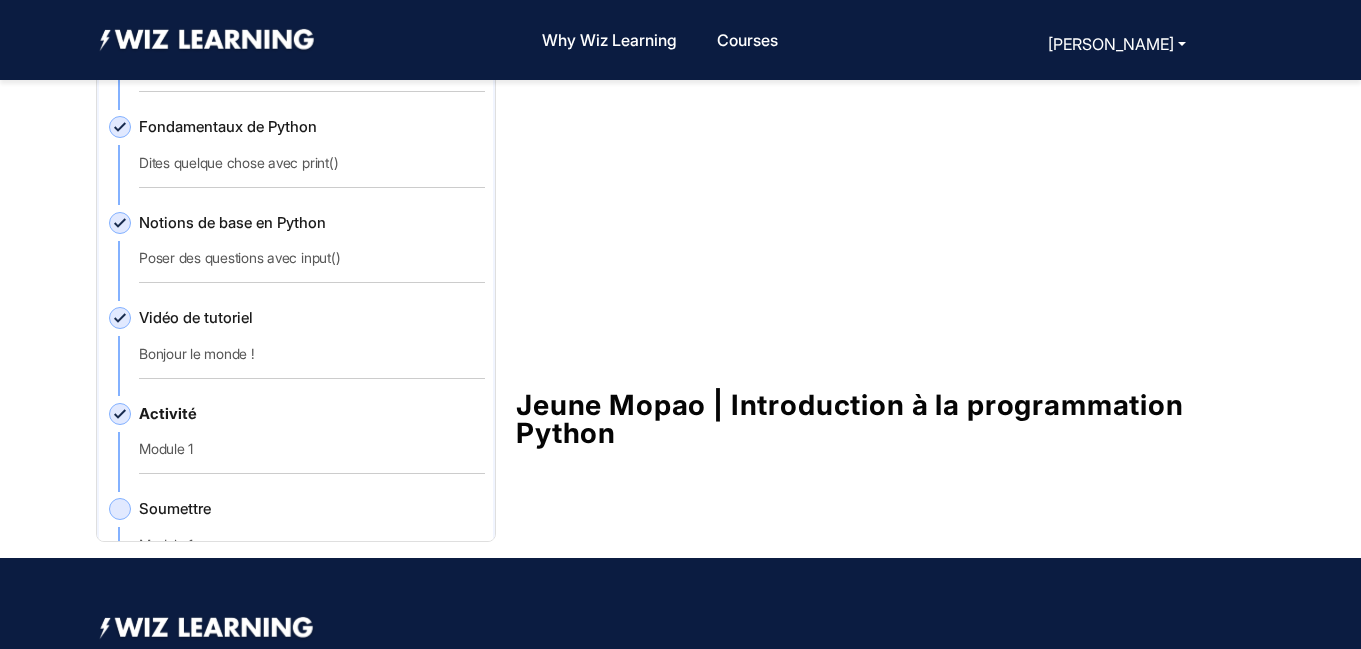 scroll, scrollTop: 182, scrollLeft: 0, axis: vertical 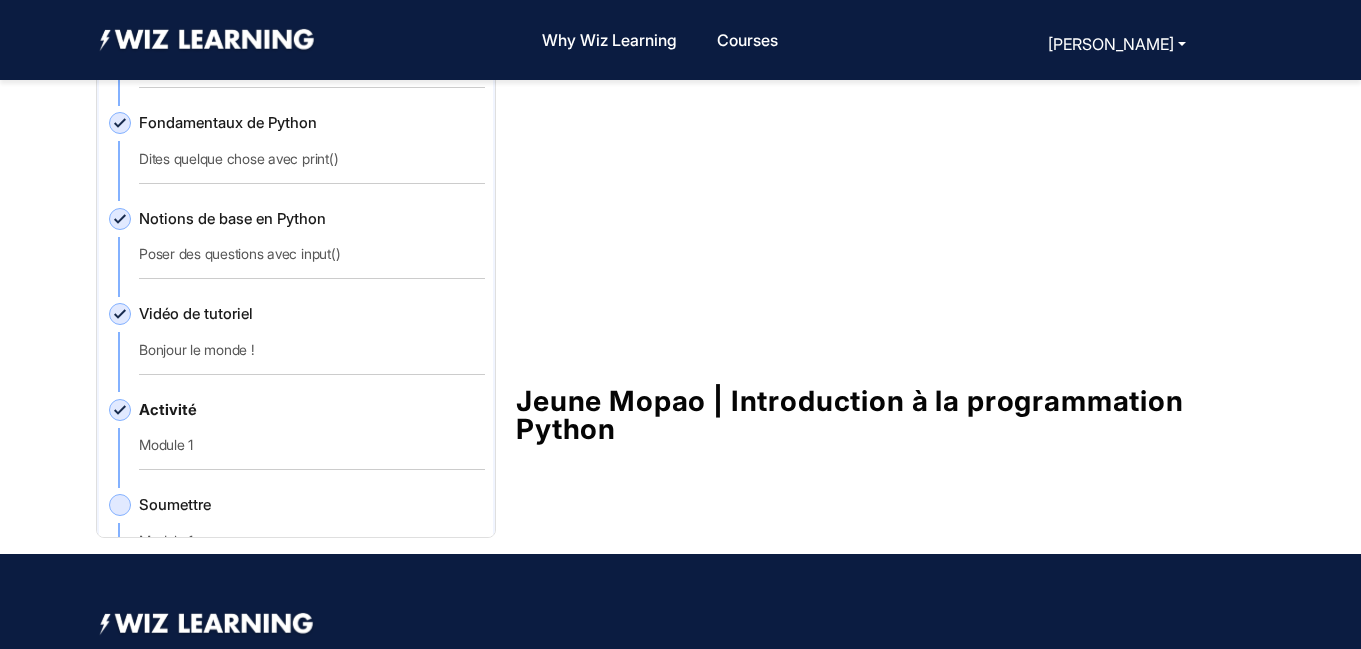 click on "Soumettre   Module 1" 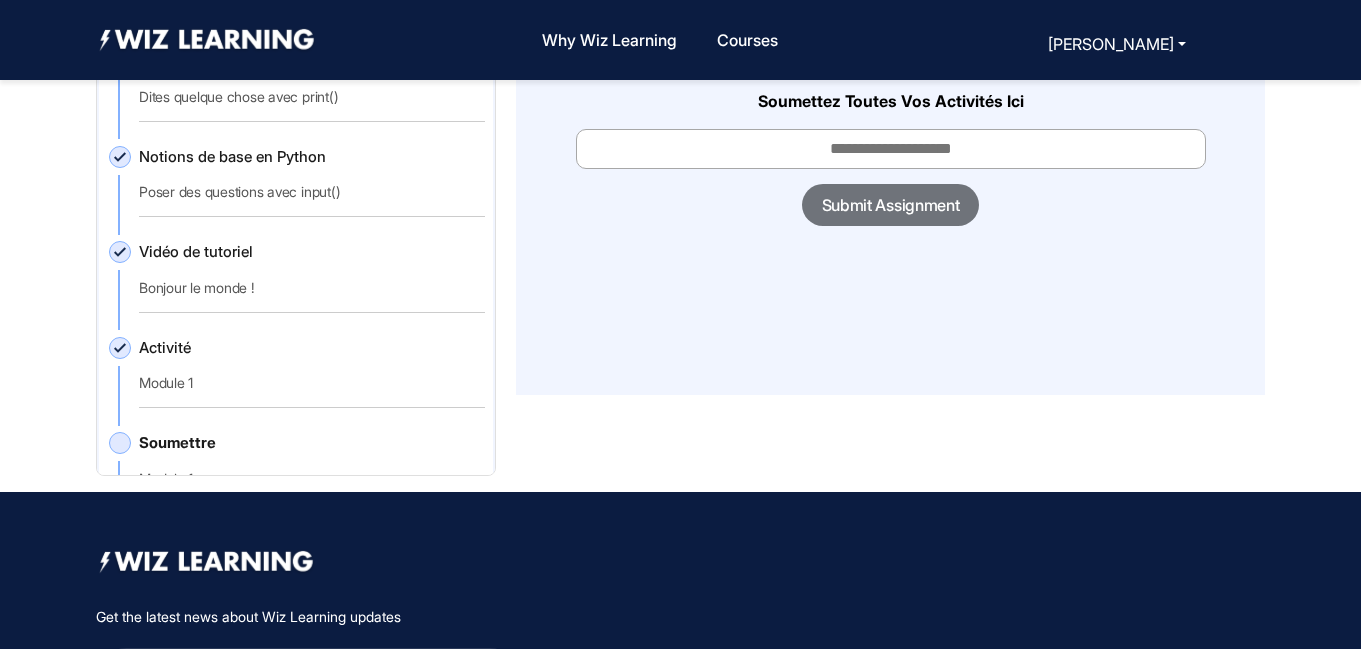 scroll, scrollTop: 131, scrollLeft: 0, axis: vertical 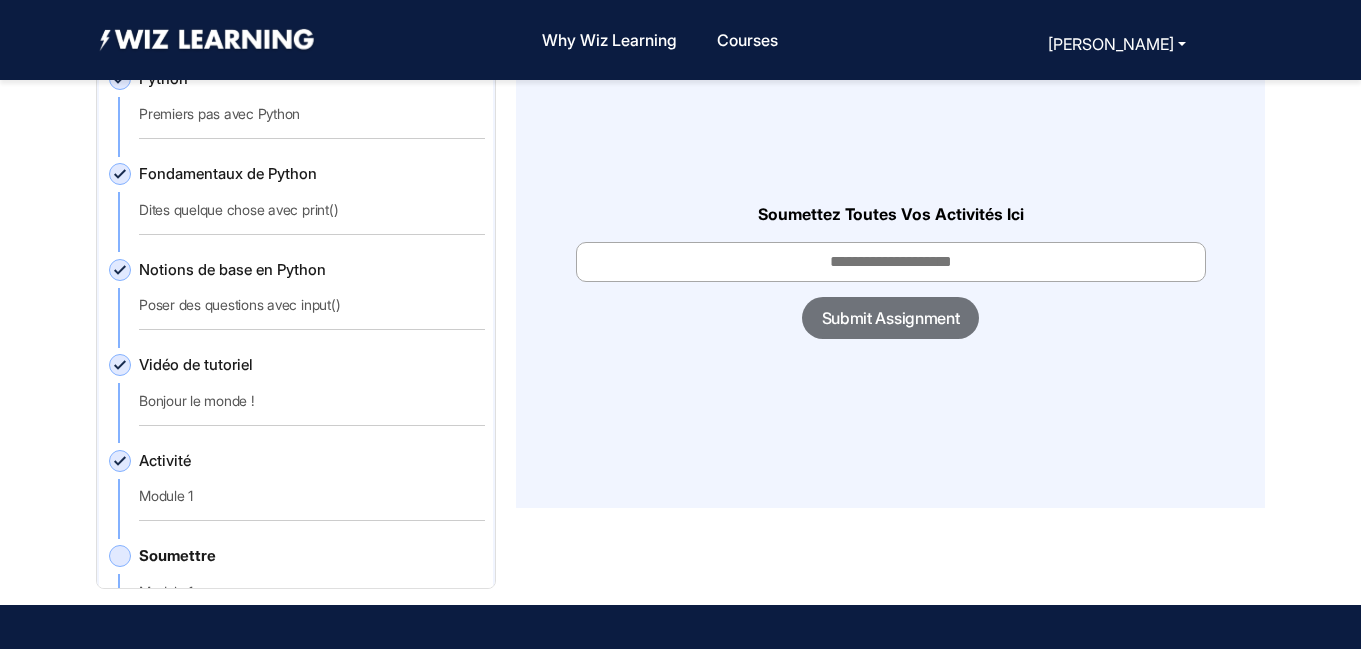 click at bounding box center [891, 262] 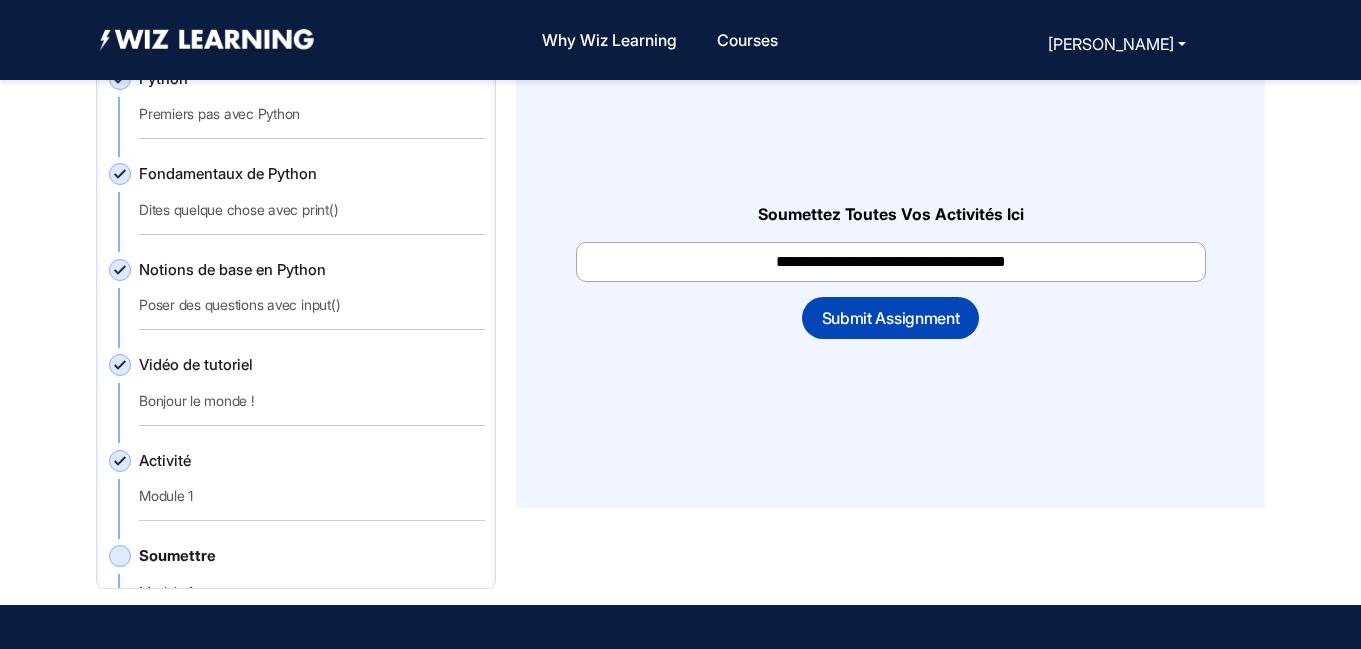 type on "**********" 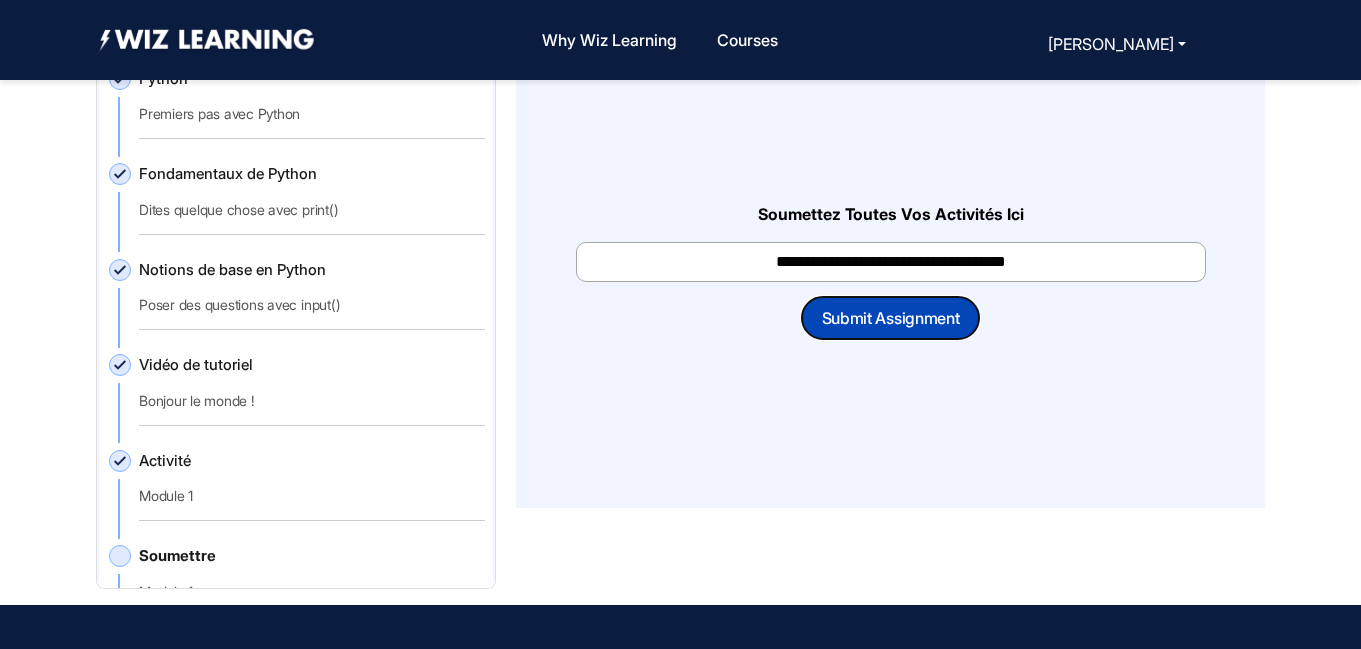 click on "Submit Assignment" at bounding box center [891, 318] 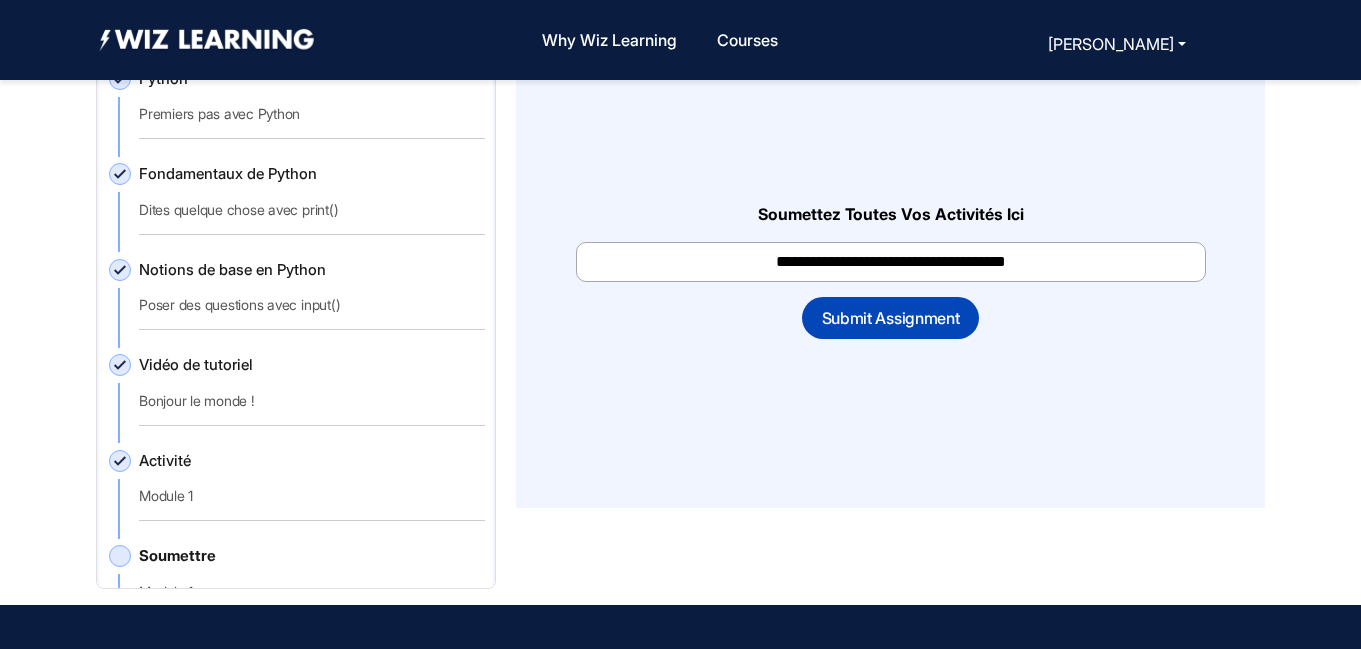 scroll, scrollTop: 159, scrollLeft: 0, axis: vertical 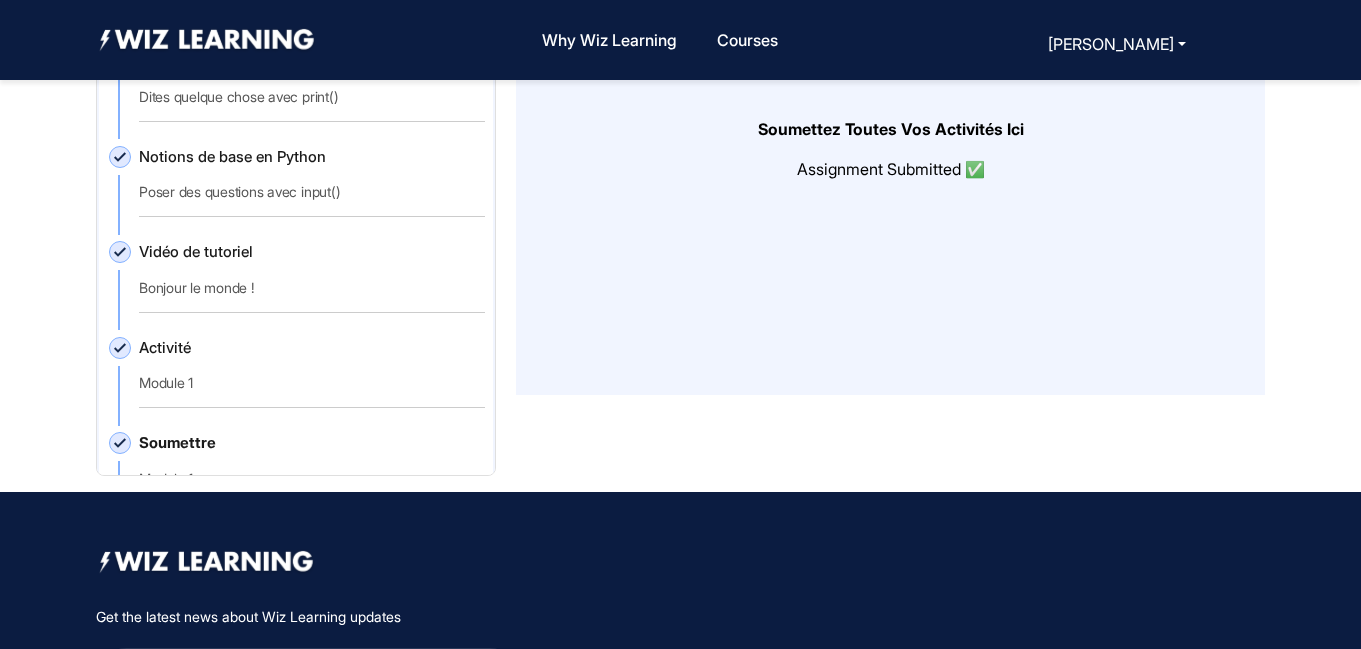 drag, startPoint x: 487, startPoint y: 93, endPoint x: 483, endPoint y: 131, distance: 38.209946 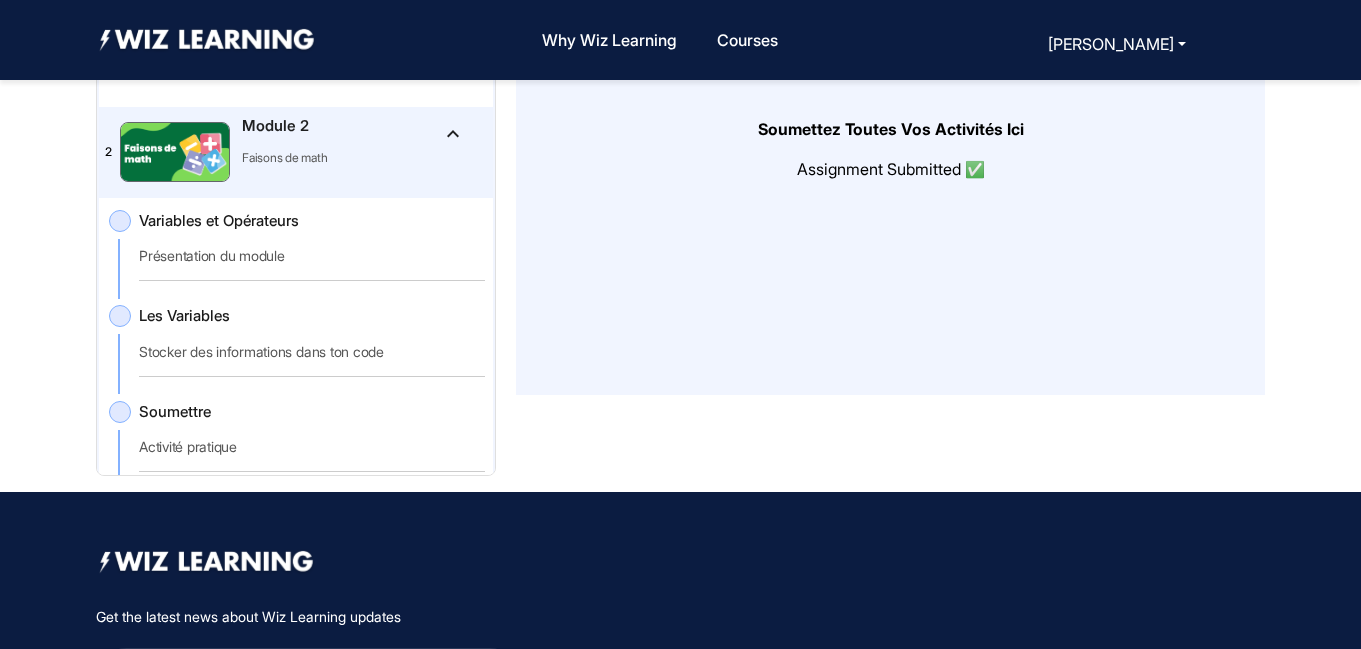 scroll, scrollTop: 793, scrollLeft: 0, axis: vertical 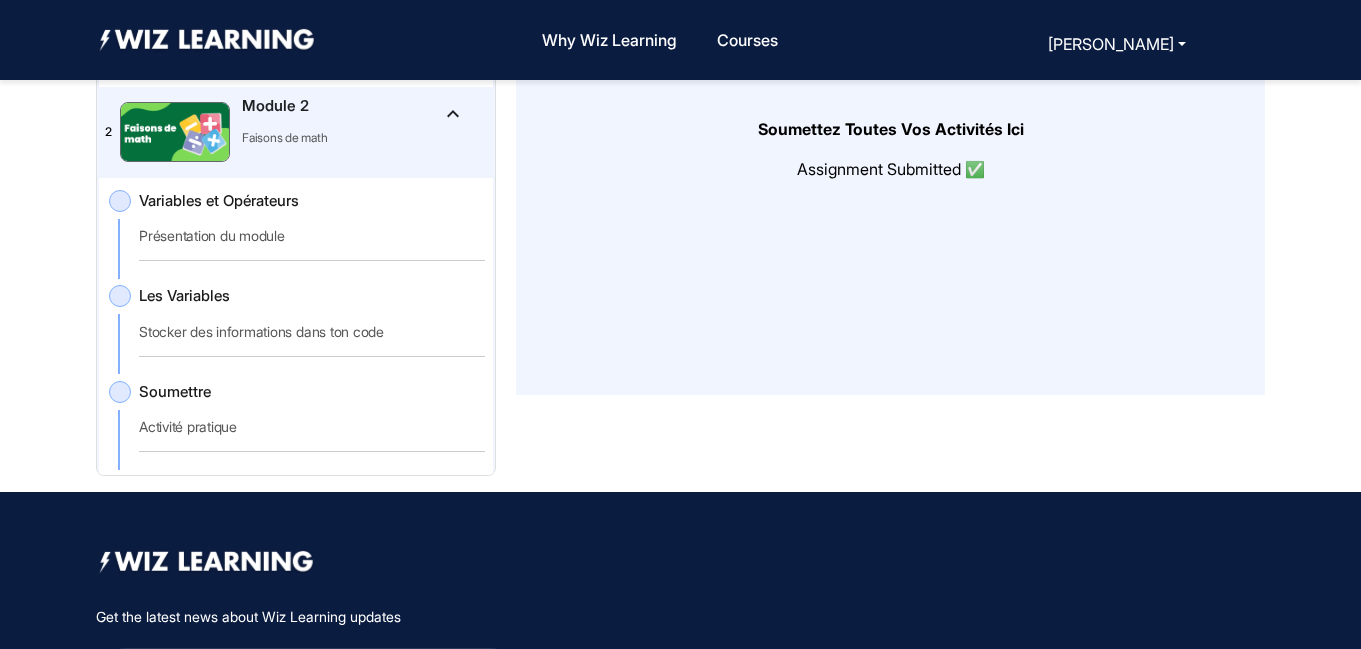 drag, startPoint x: 487, startPoint y: 103, endPoint x: 487, endPoint y: 128, distance: 25 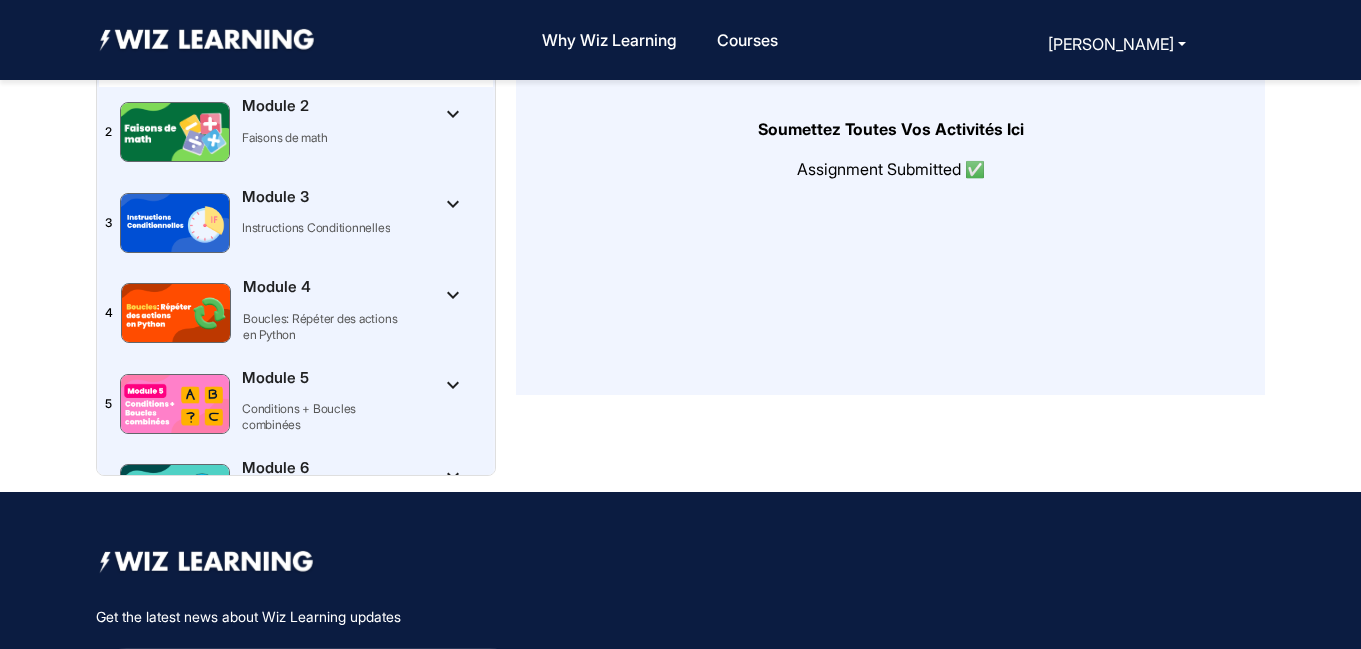 drag, startPoint x: 496, startPoint y: 167, endPoint x: 496, endPoint y: 140, distance: 27 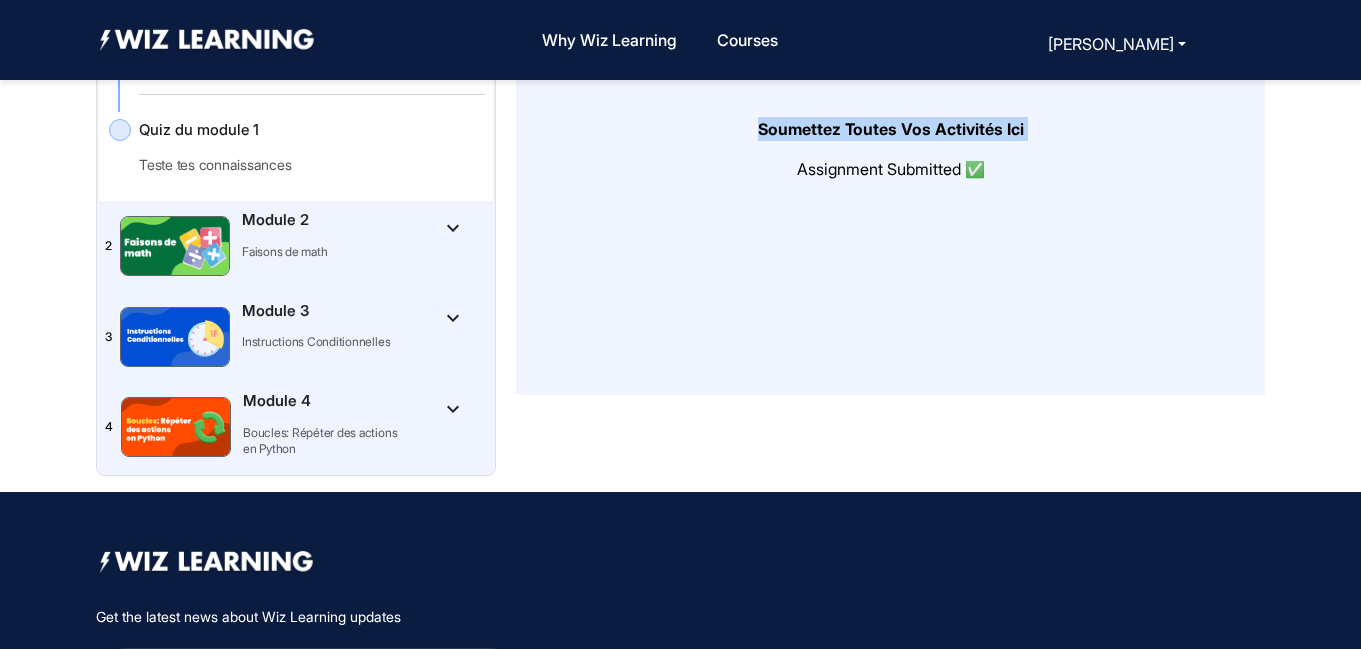 scroll, scrollTop: 666, scrollLeft: 0, axis: vertical 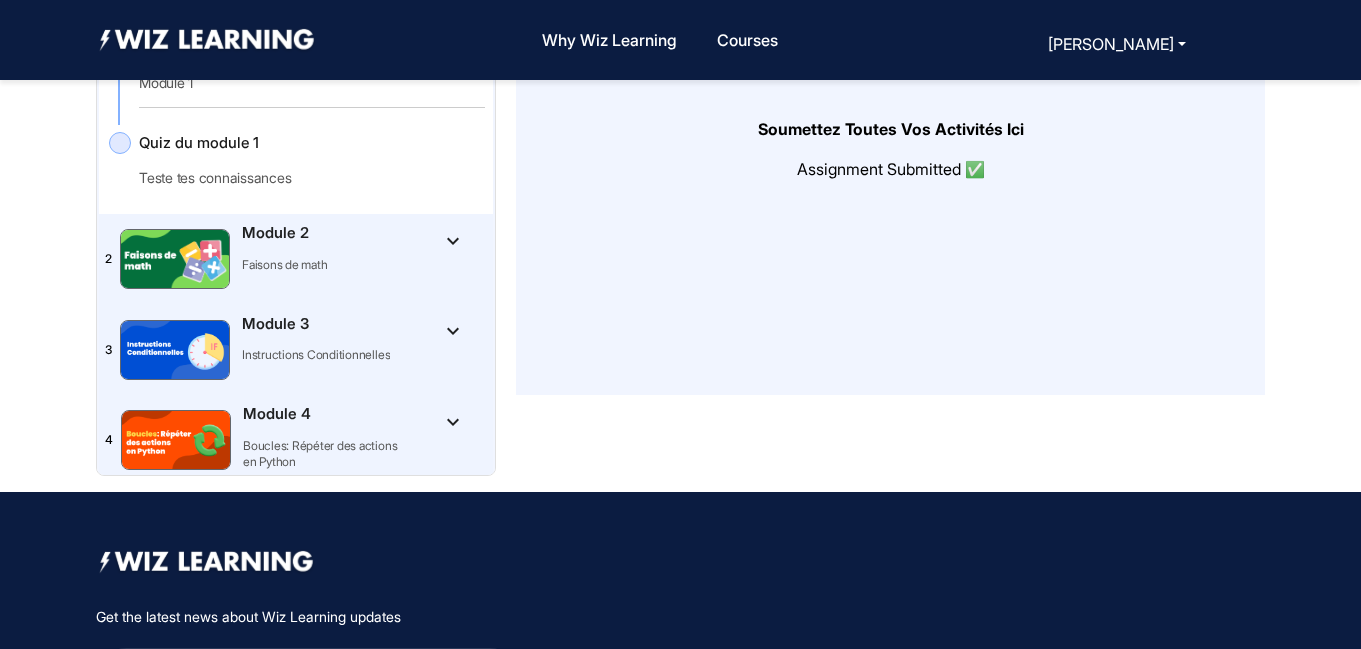click on "Quiz du module 1   Teste tes connaissances" 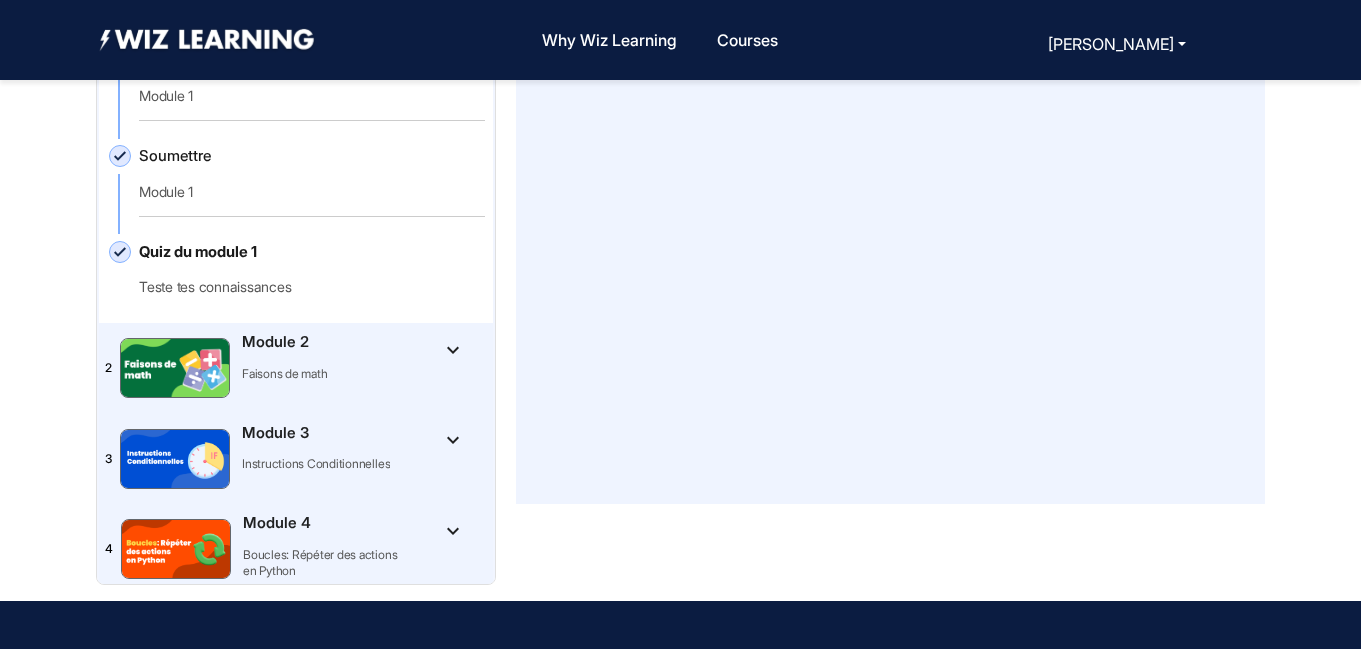 scroll, scrollTop: 77, scrollLeft: 0, axis: vertical 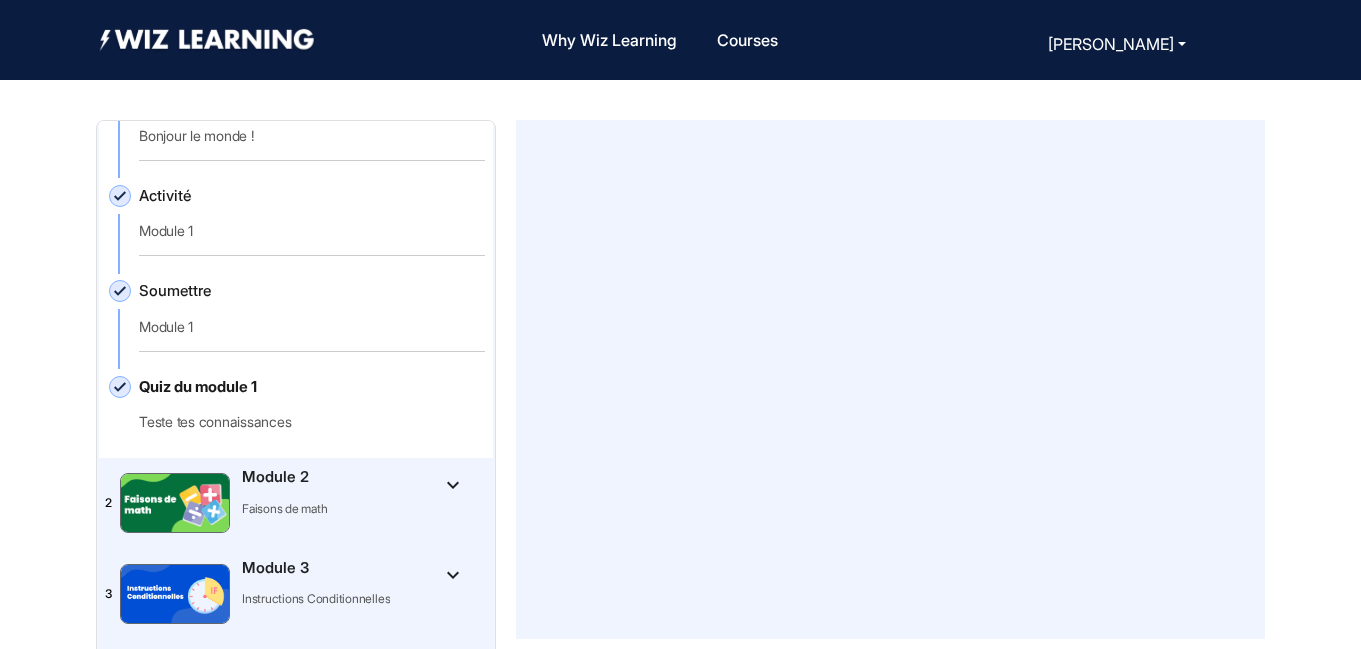 click 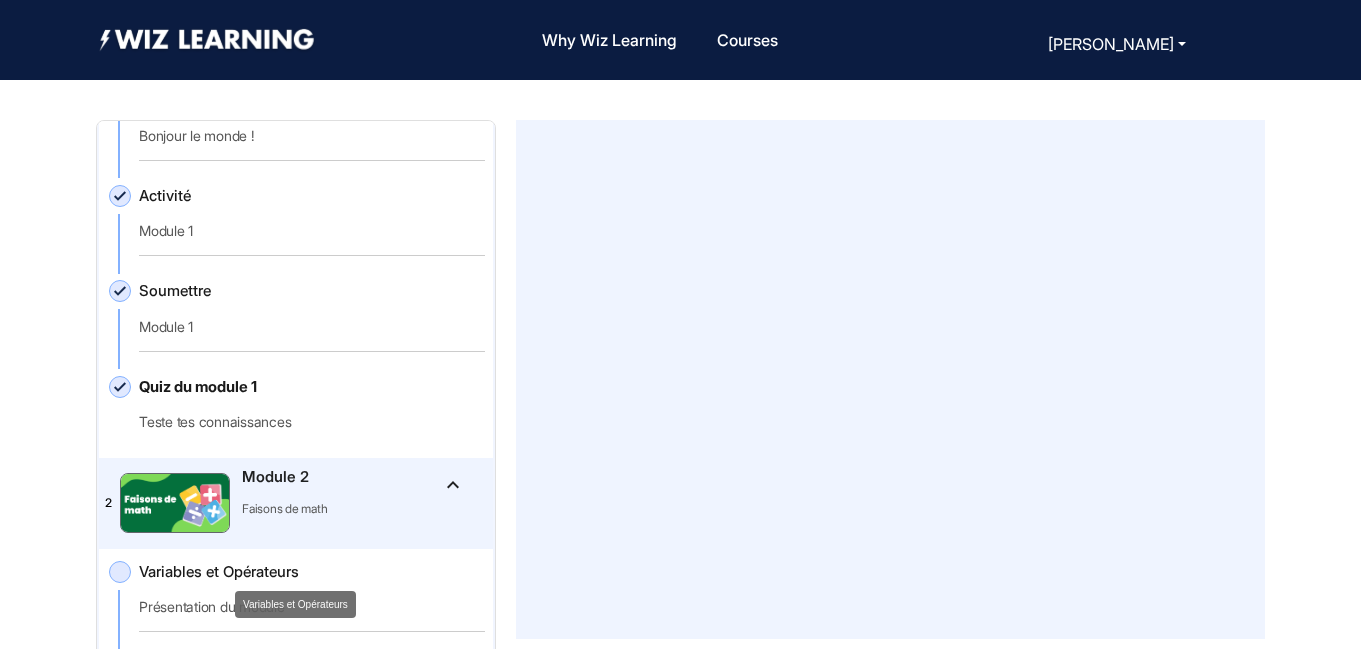 click on "Variables et Opérateurs" 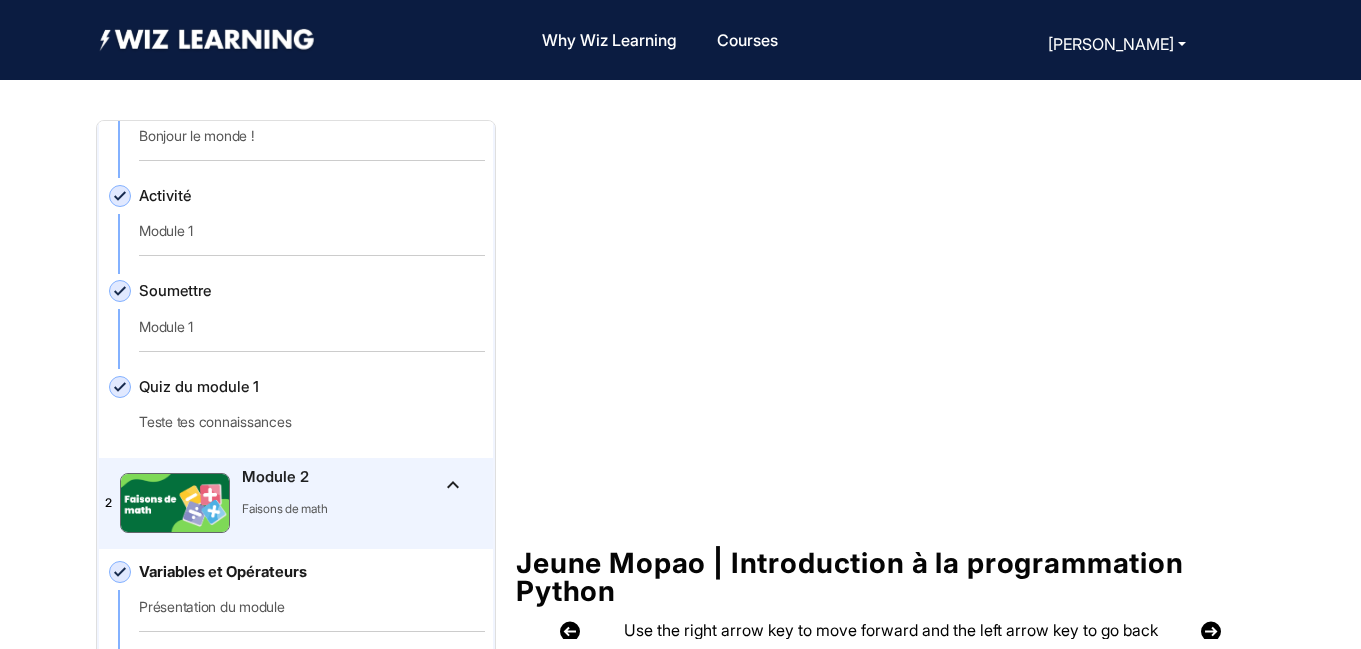 click on "Soumettre   Module 1" 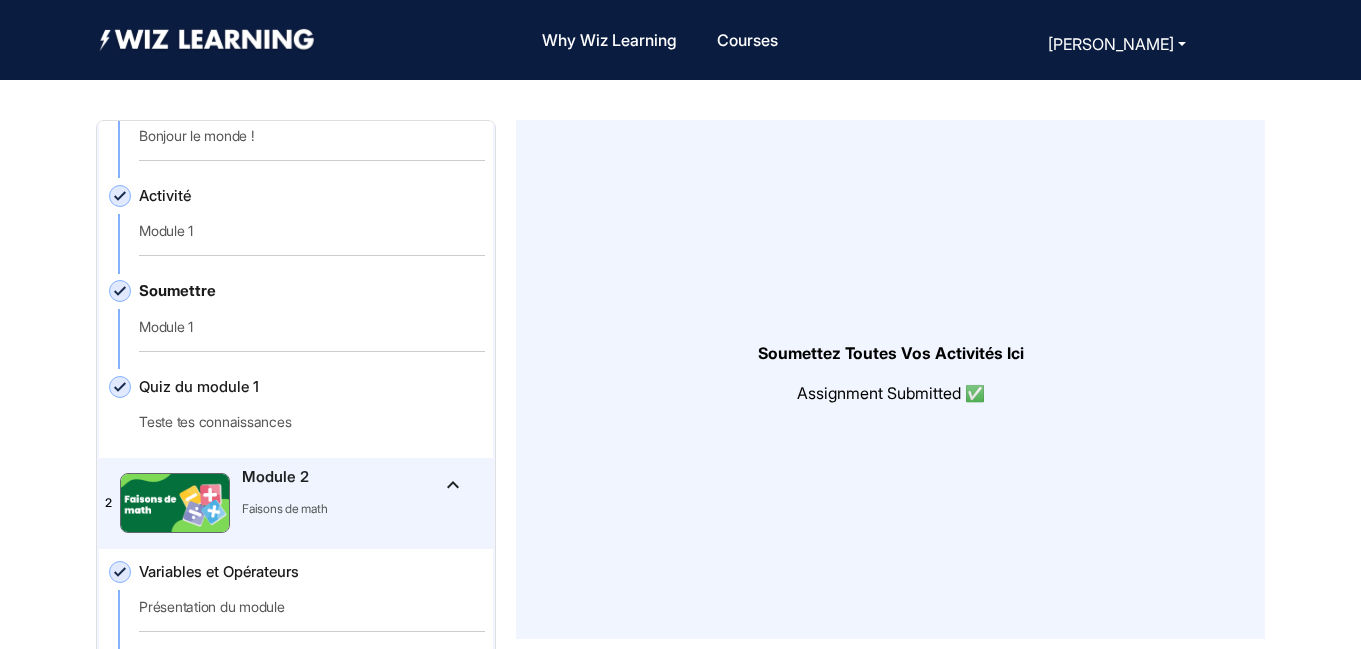 scroll, scrollTop: 163, scrollLeft: 0, axis: vertical 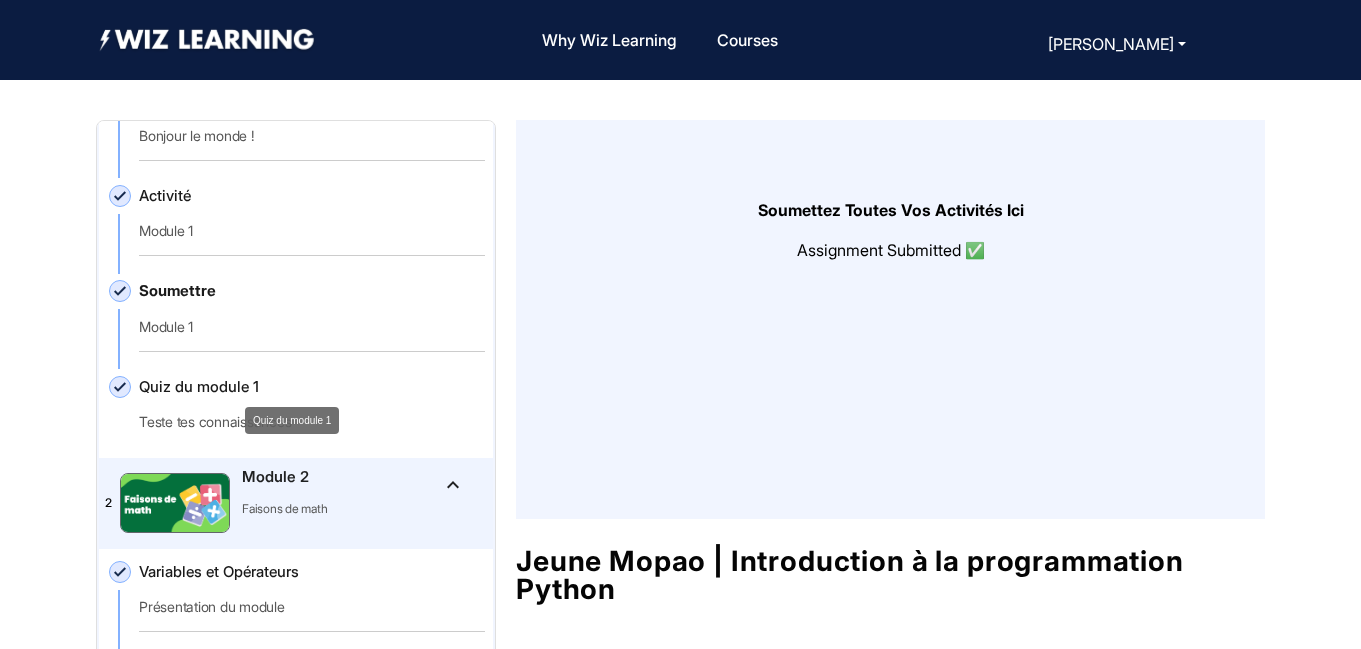 click on "Soumettre   Module 1" 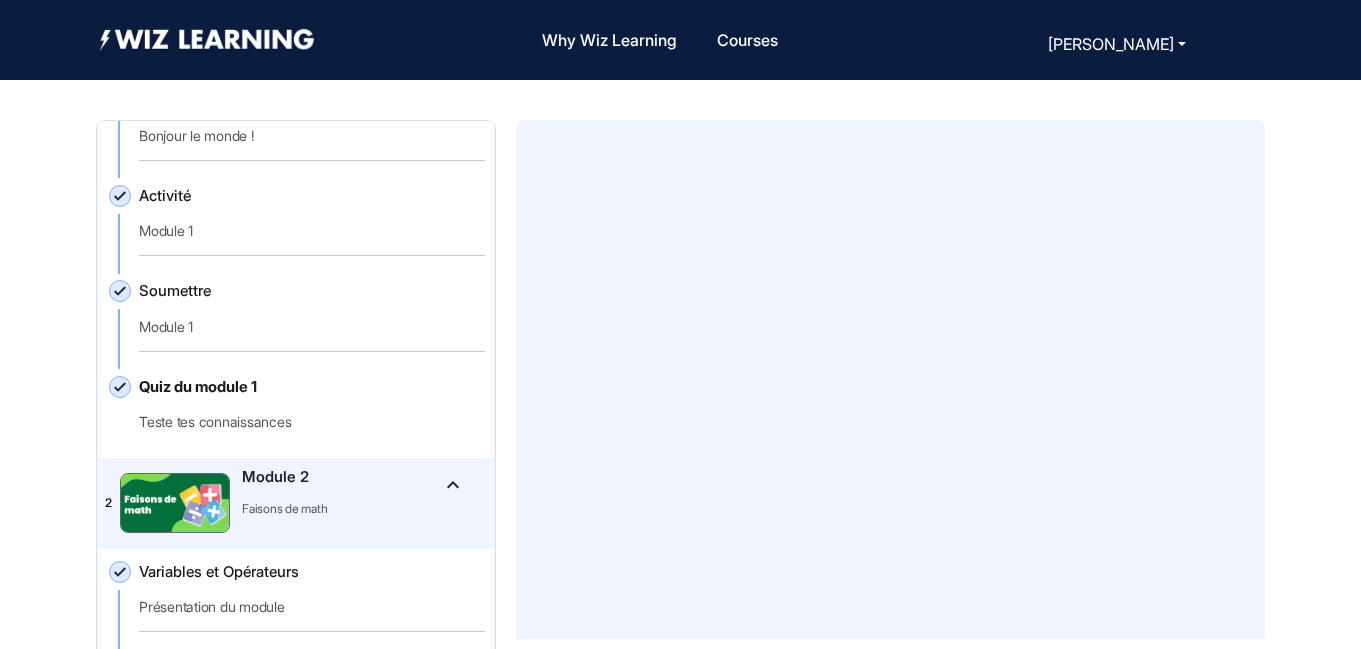 scroll, scrollTop: 20, scrollLeft: 0, axis: vertical 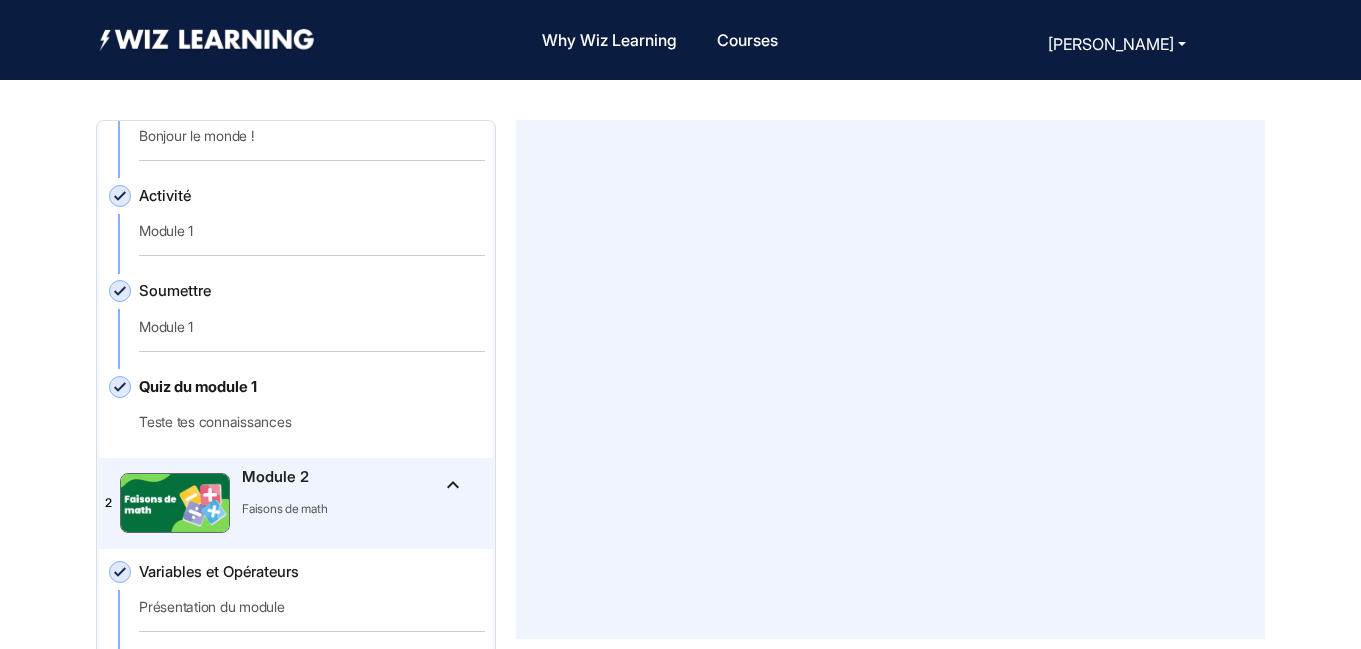 click 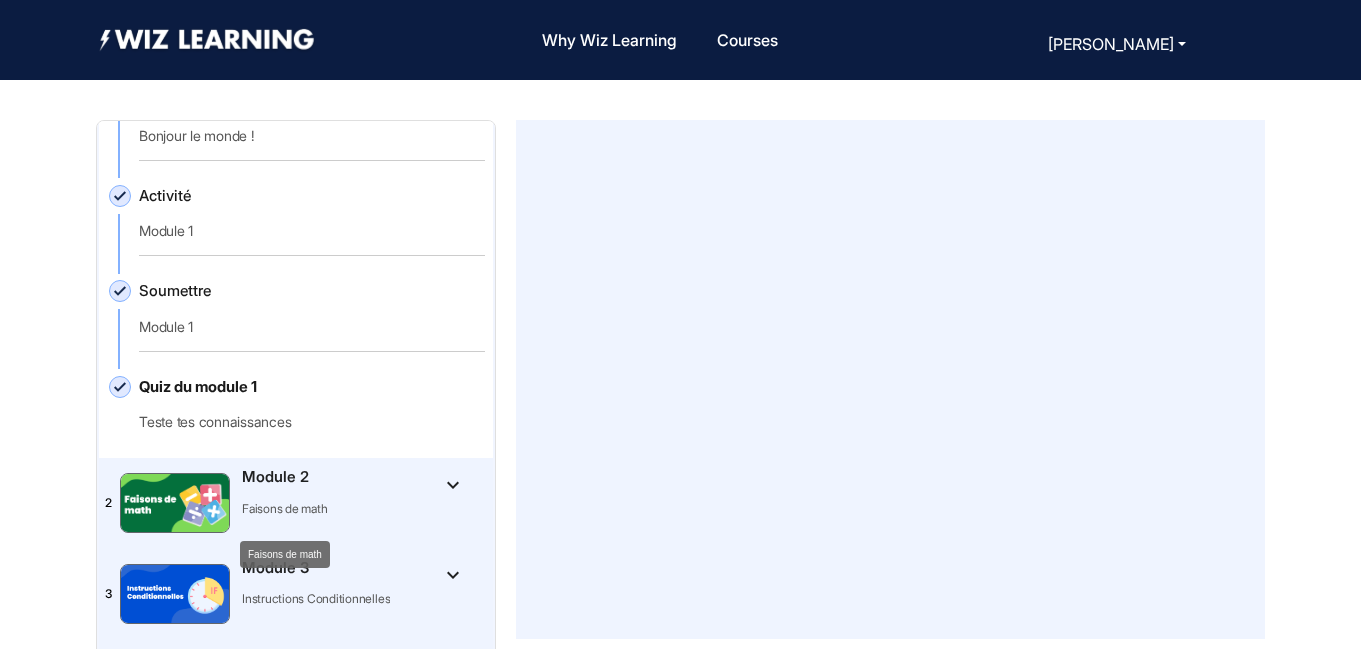 click on "Faisons de math" 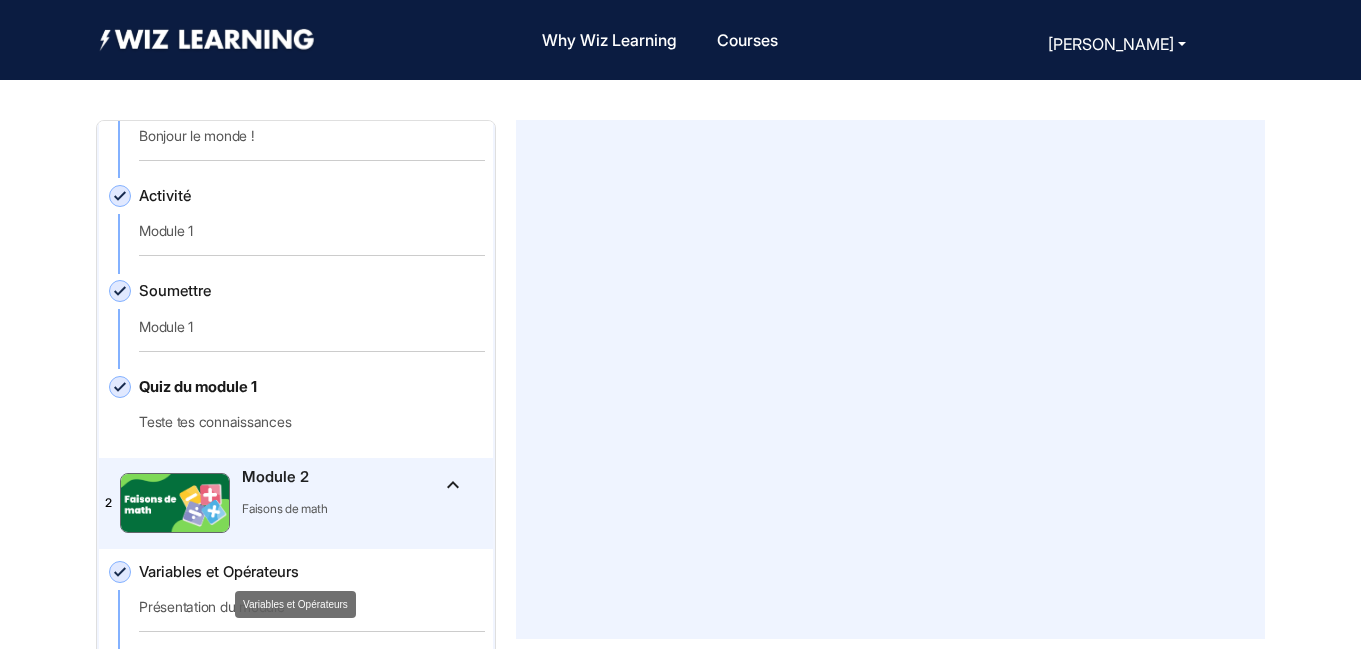 click on "Variables et Opérateurs" at bounding box center [295, 604] 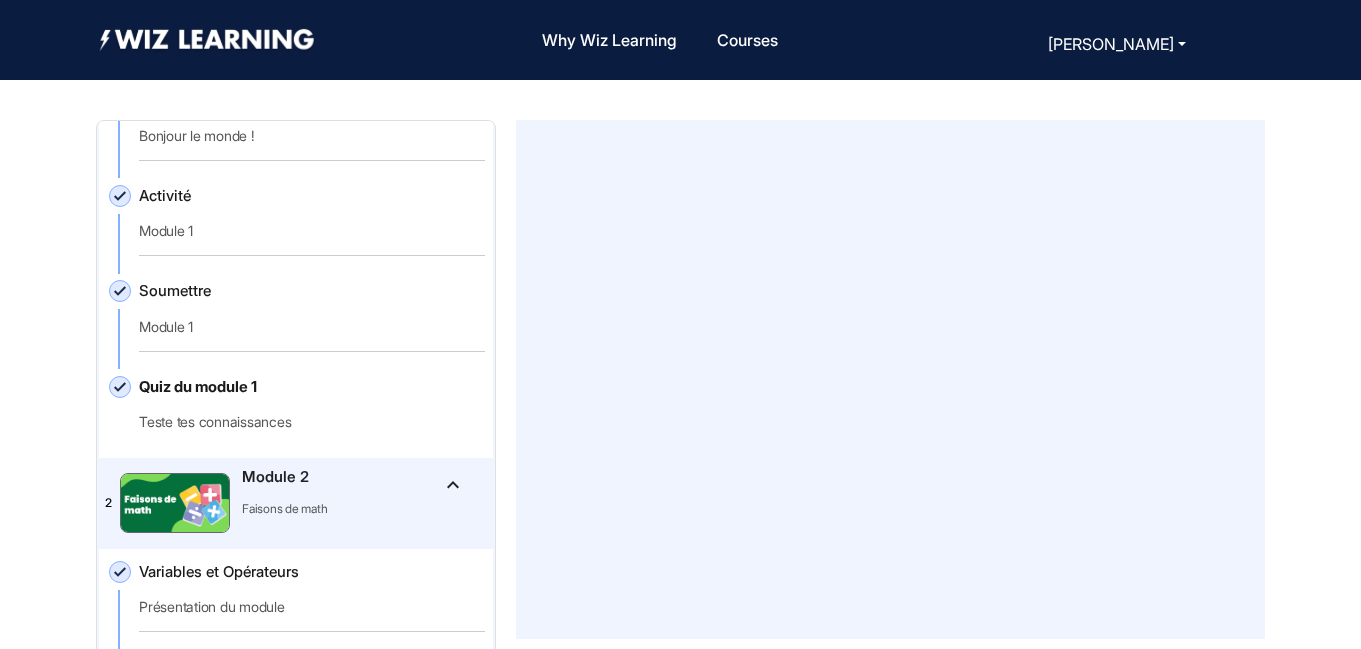 click on "Variables et Opérateurs   Présentation du module" 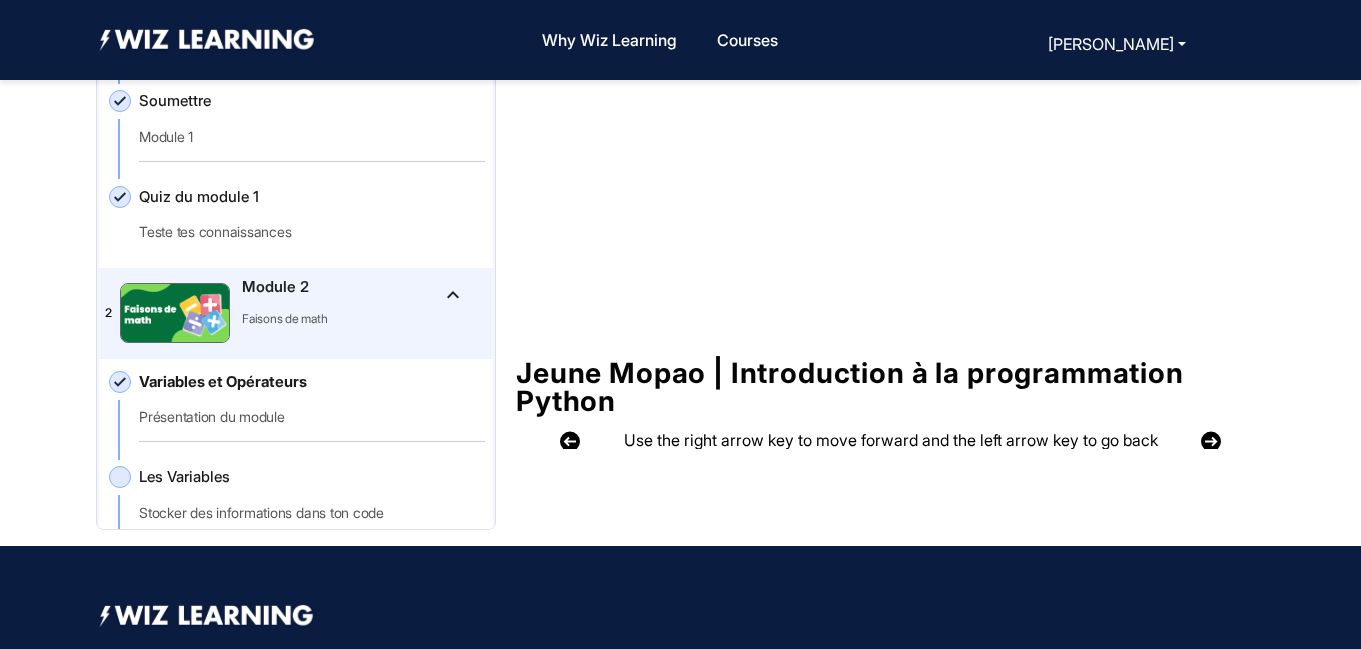 scroll, scrollTop: 191, scrollLeft: 0, axis: vertical 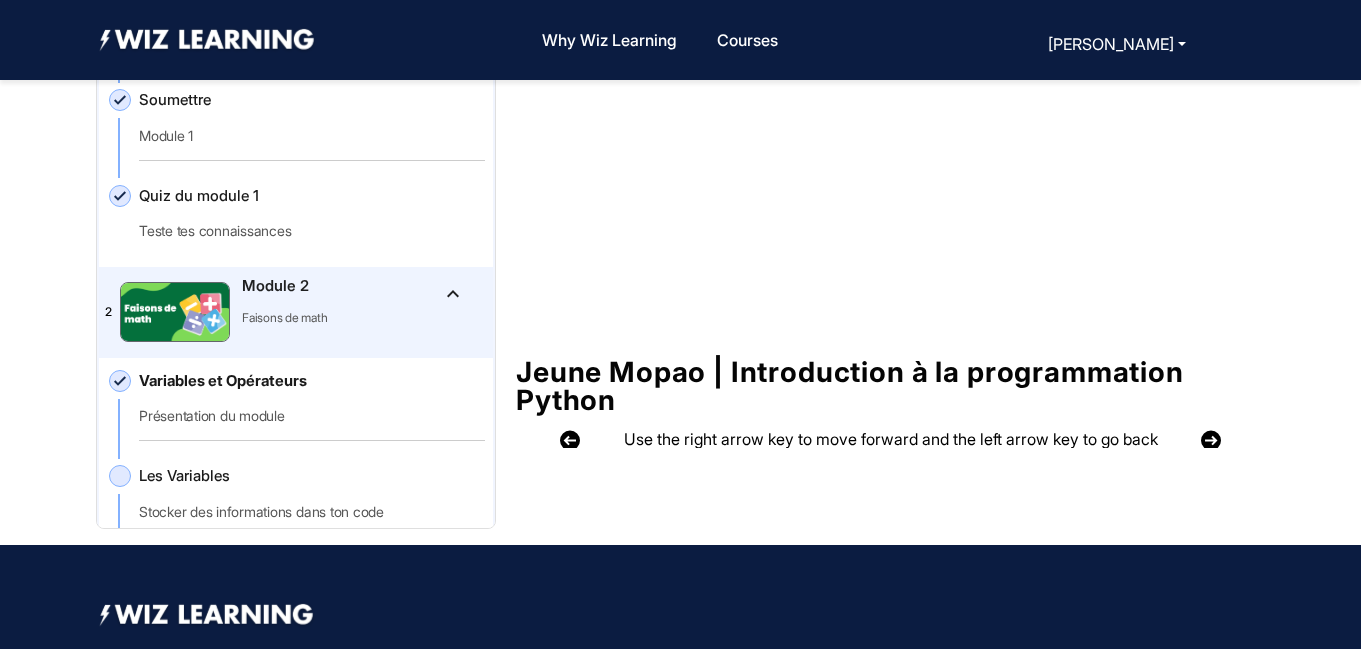 click on "Les Variables   Stocker des informations dans ton code" 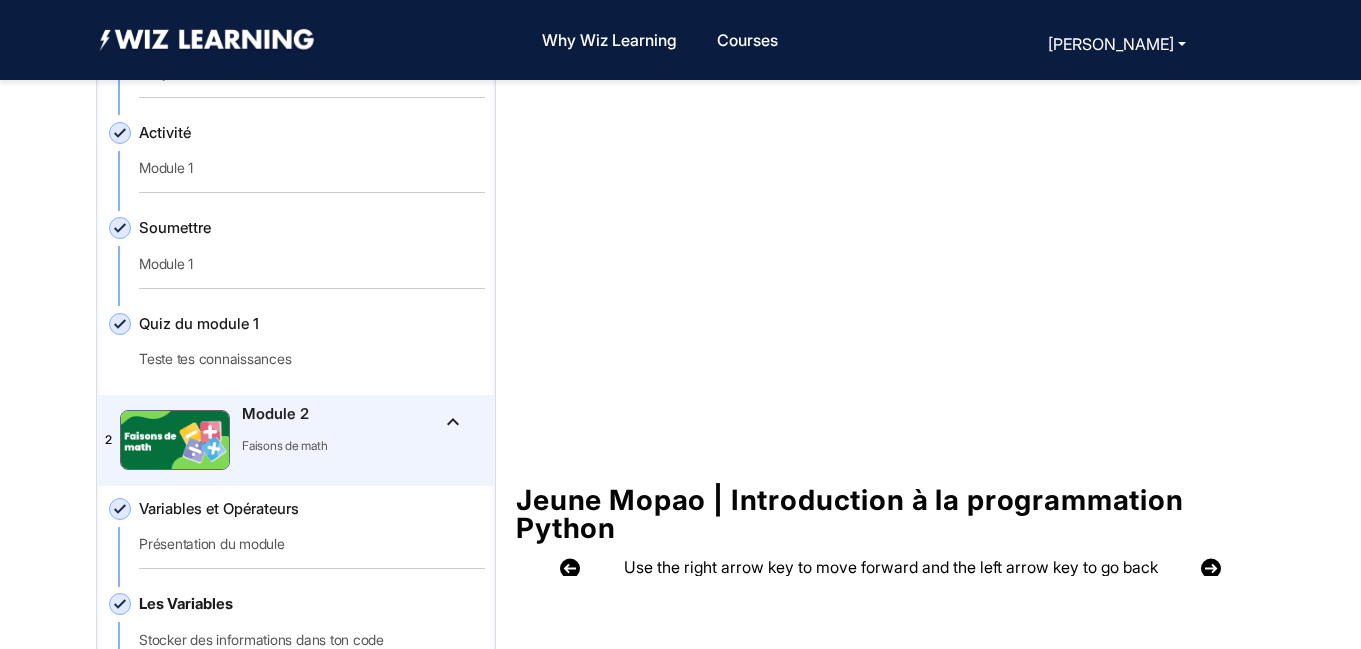 scroll, scrollTop: 58, scrollLeft: 0, axis: vertical 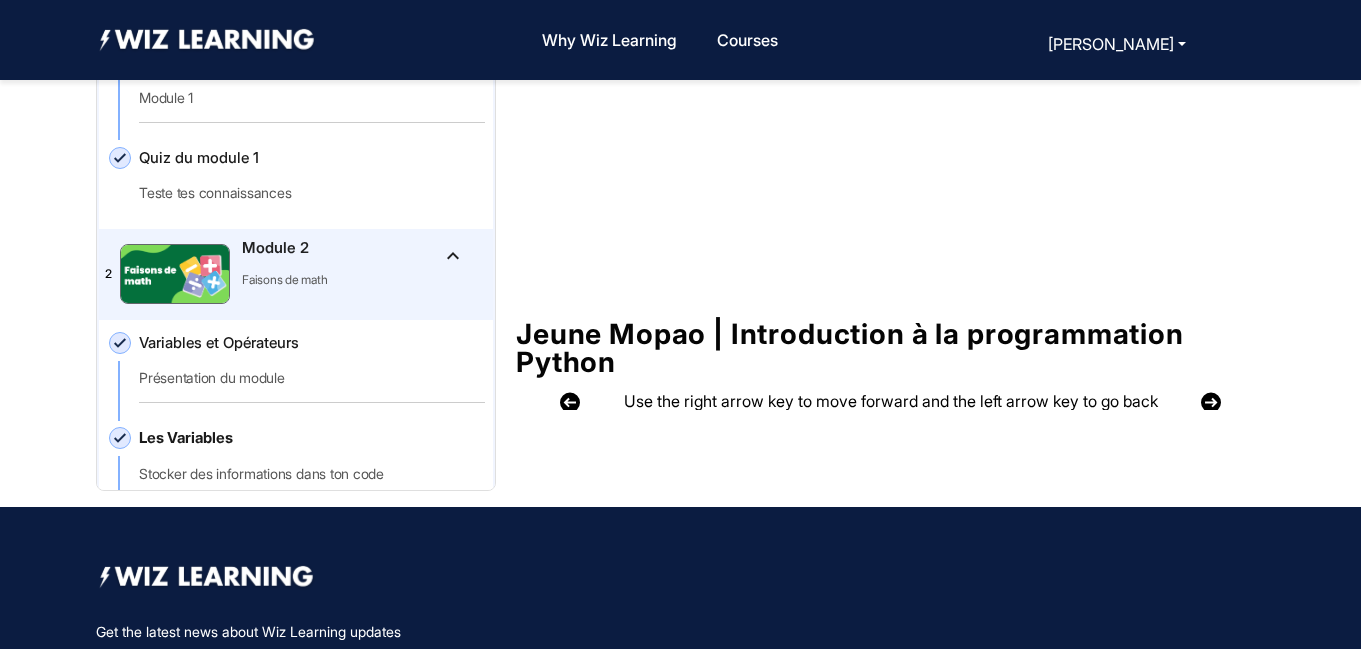 click on "Jeune Mopao | Introduction à la programmation Python  Use the right arrow key to move forward and the left arrow key to go back  Course Content Overview Course Updates Course Material Q&A Class Details Aperçu du cours: Dans ce cours, les élèves apprendront à écrire du véritable code Python en utilisant un éditeur basé sur un navigateur. Grâce à des leçons interactives, des activités pratiques et des projets créatifs, ils développeront une base solide dans les concepts fondamentaux de la programmation, tels que les variables, les entrées/sorties, les conditions, les boucles, les fonctions et les chaînes de caractères. Le cours est conçu pour être accessible aux débutants, engageant et pratique — aidant les élèves à développer à la fois leur aisance en codage et leurs compétences en résolution de problèmes. Chaque module introduit de nouveaux concepts à travers des exercices interactifs et de petits projets créatifs, menant à un projet final de synthèse.  1   Python" 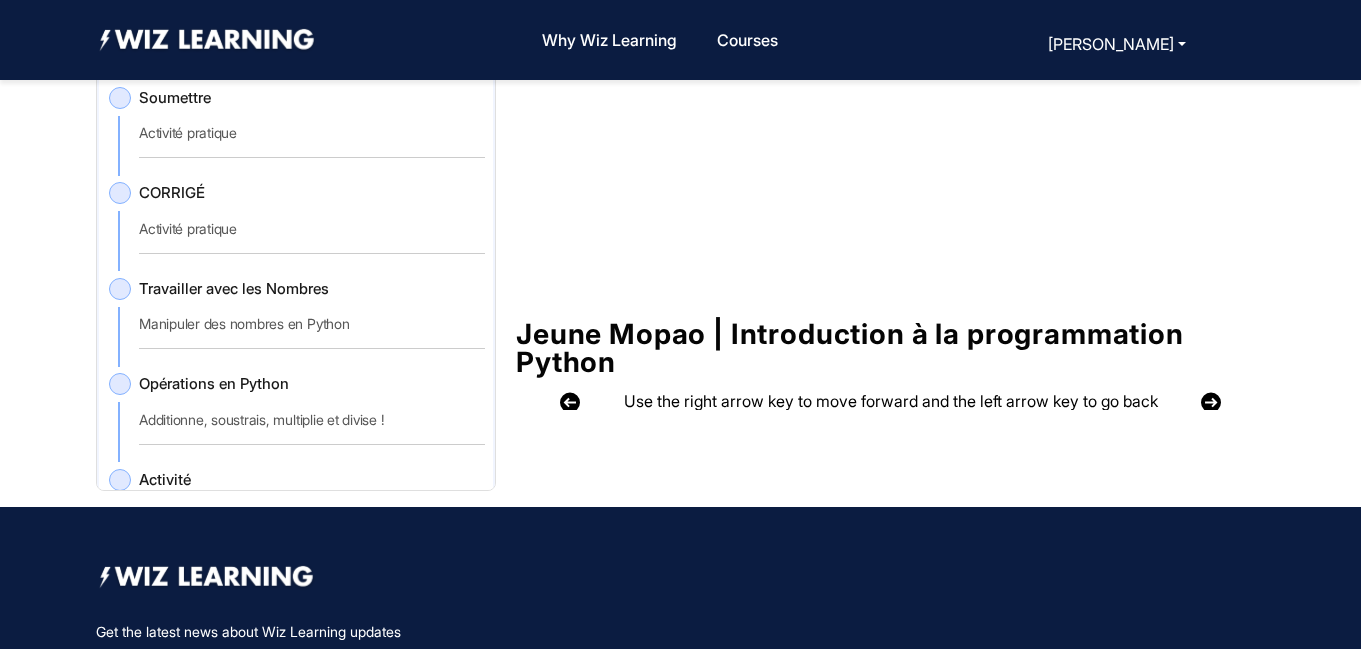 scroll, scrollTop: 1189, scrollLeft: 0, axis: vertical 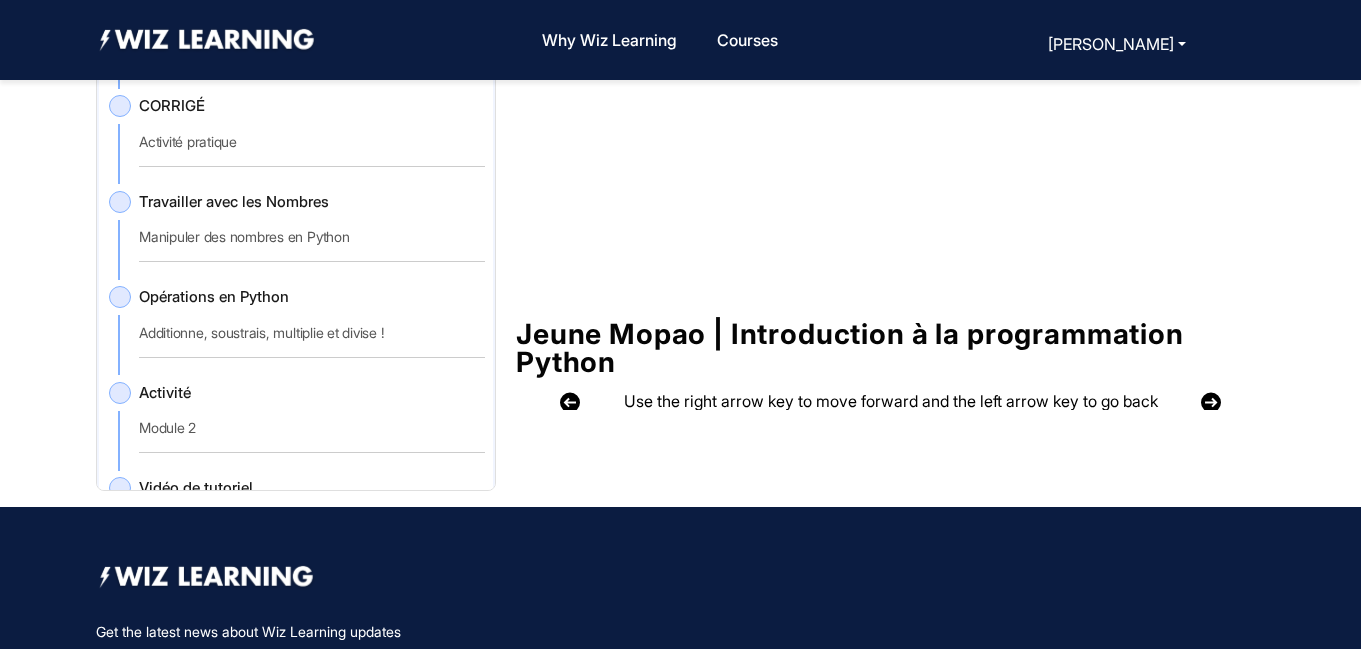 drag, startPoint x: 487, startPoint y: 160, endPoint x: 491, endPoint y: 135, distance: 25.317978 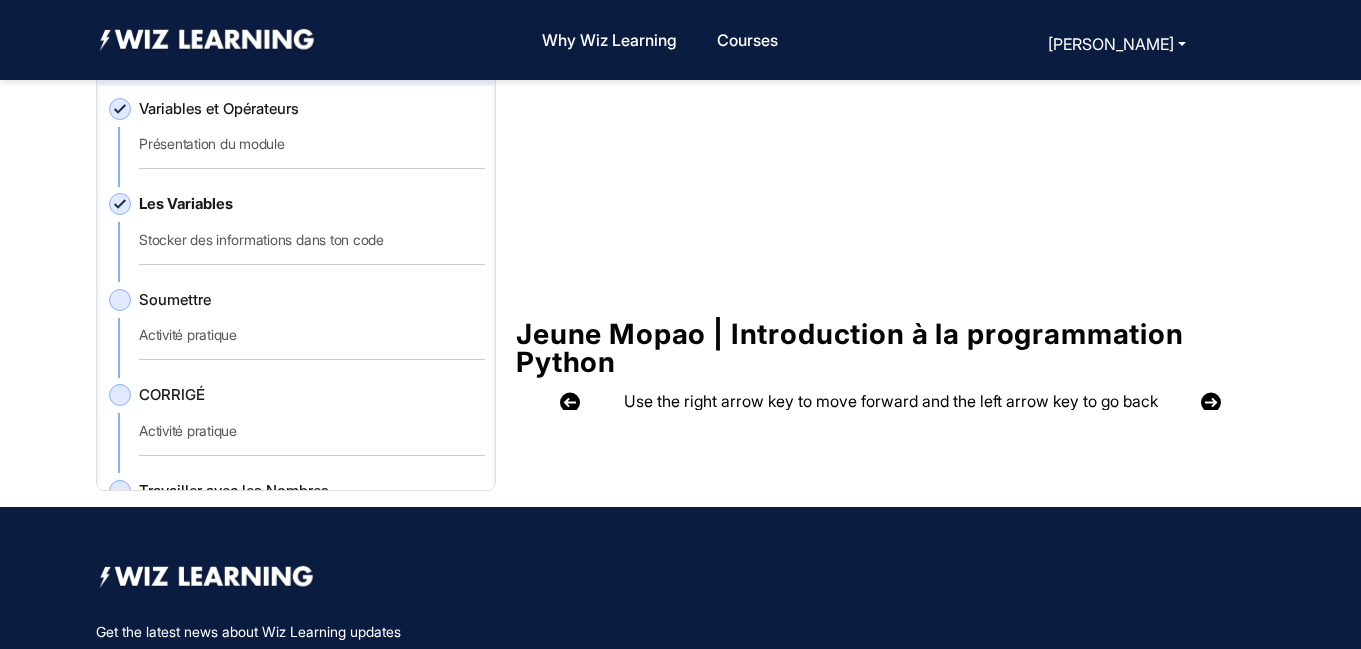 scroll, scrollTop: 880, scrollLeft: 0, axis: vertical 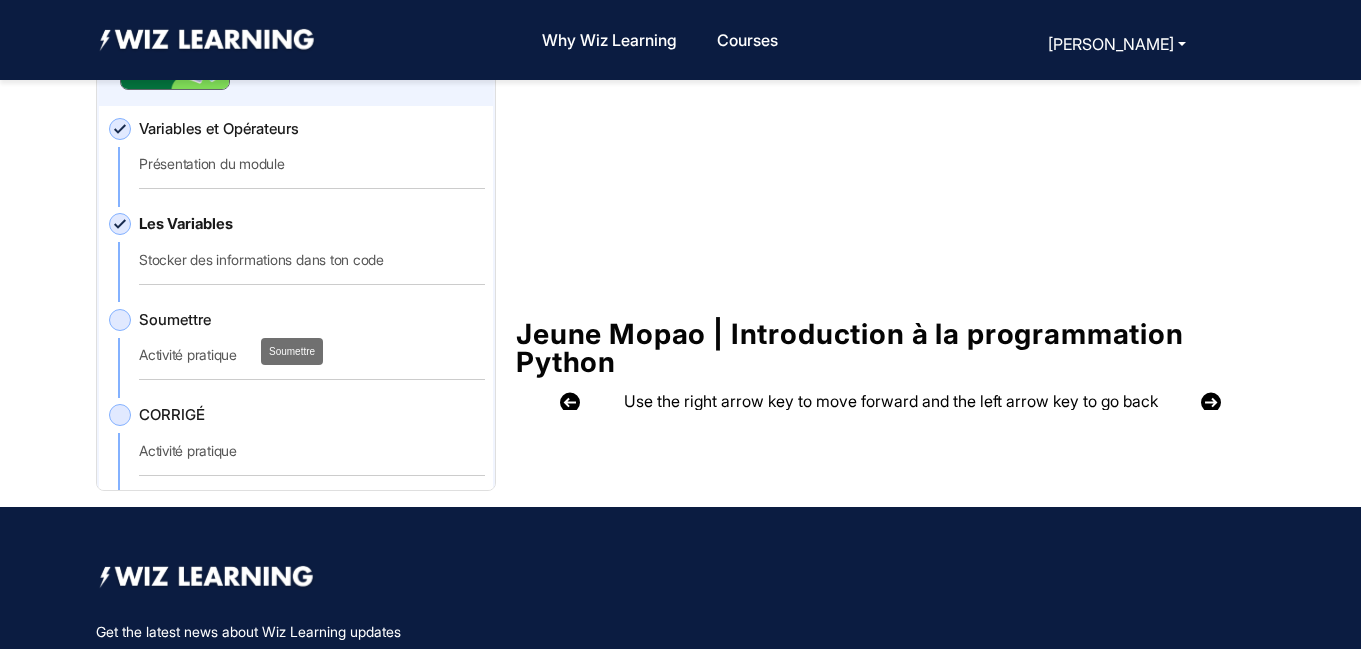 click on "Soumettre" 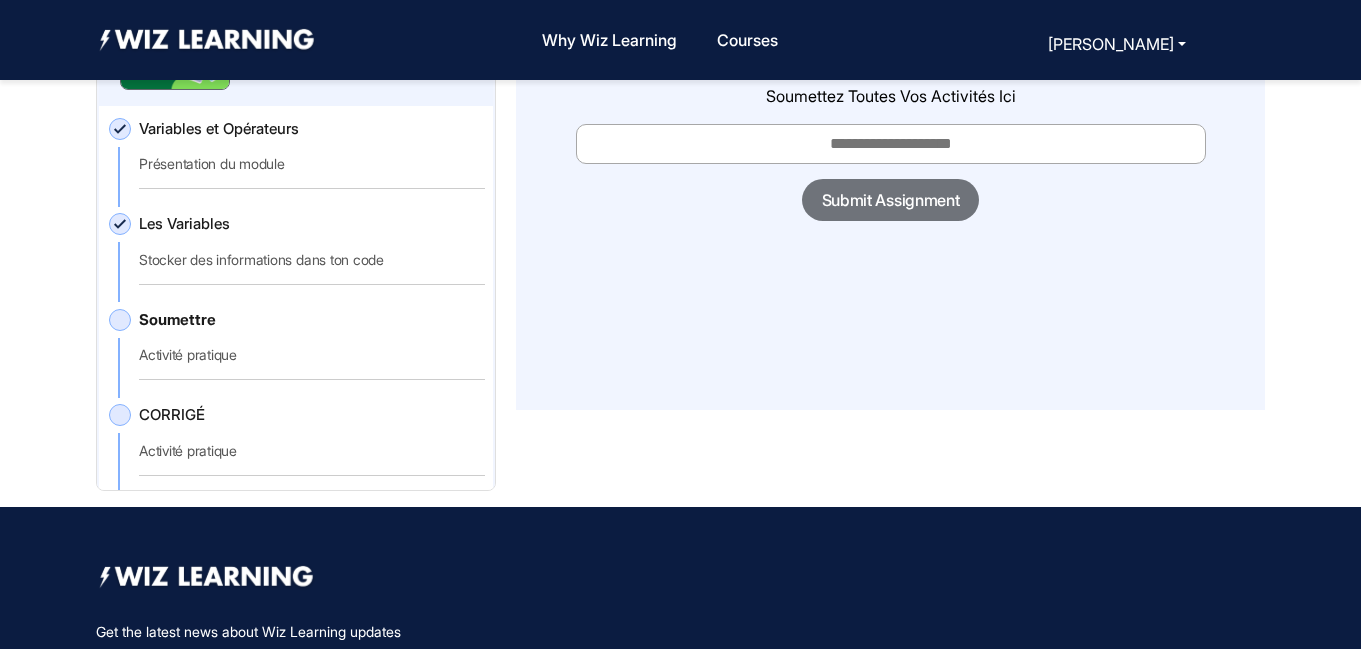 scroll, scrollTop: 163, scrollLeft: 0, axis: vertical 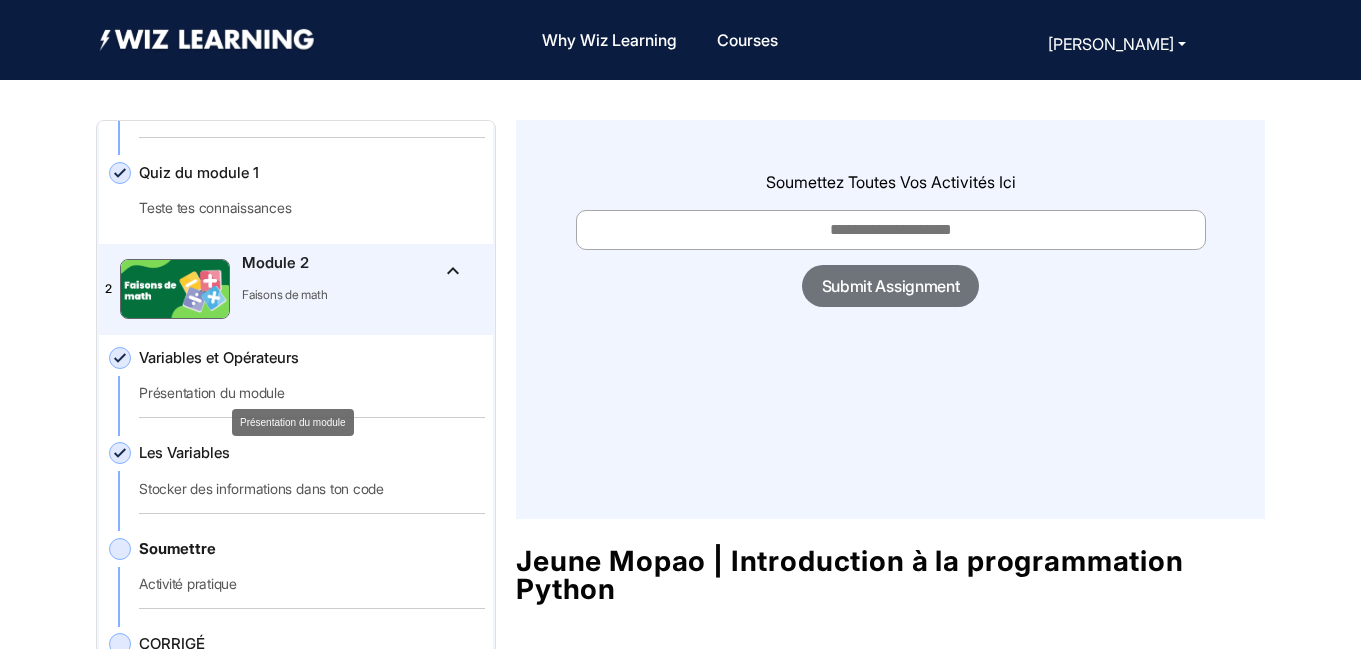 click on "Présentation du module" at bounding box center (293, 422) 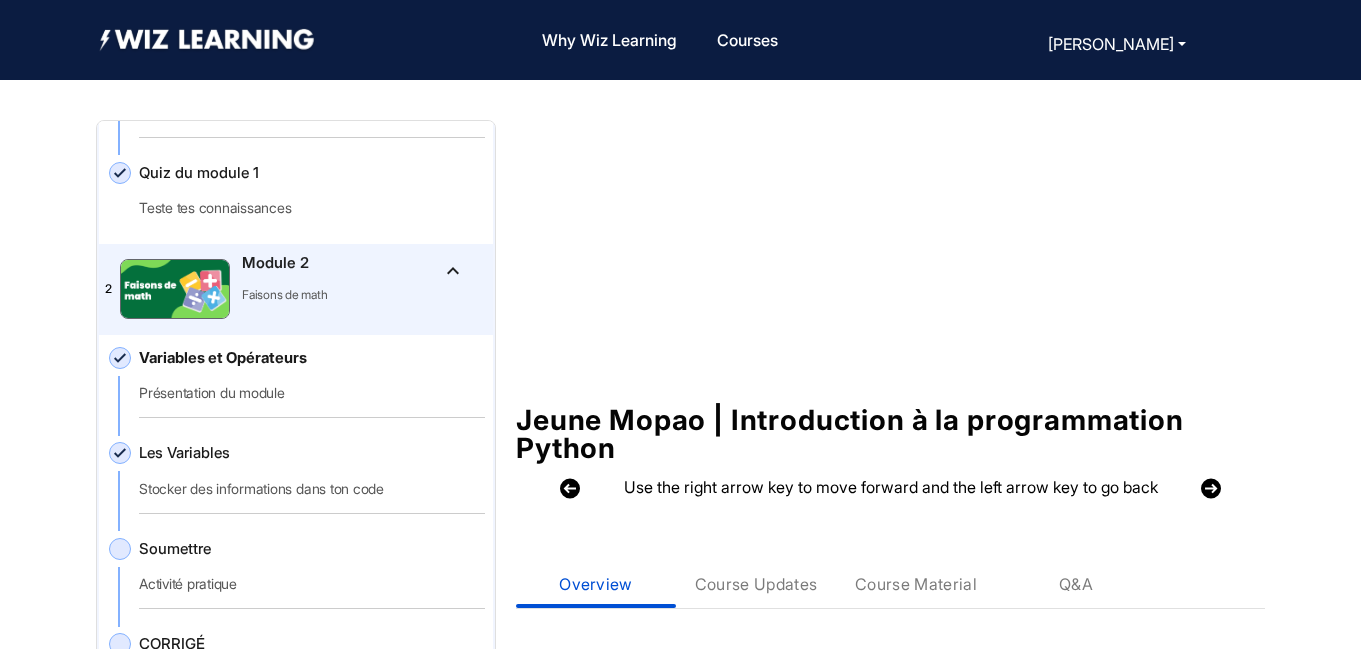 scroll, scrollTop: 20, scrollLeft: 0, axis: vertical 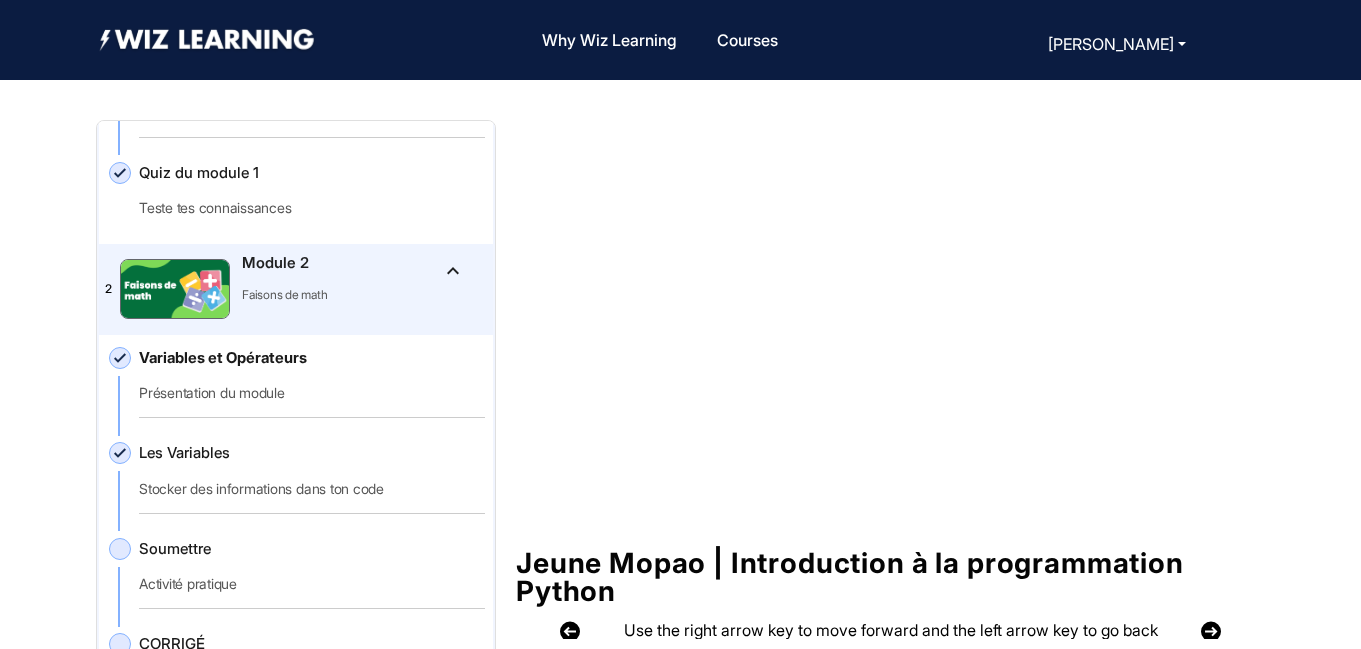 click on "Les Variables   Stocker des informations dans ton code" 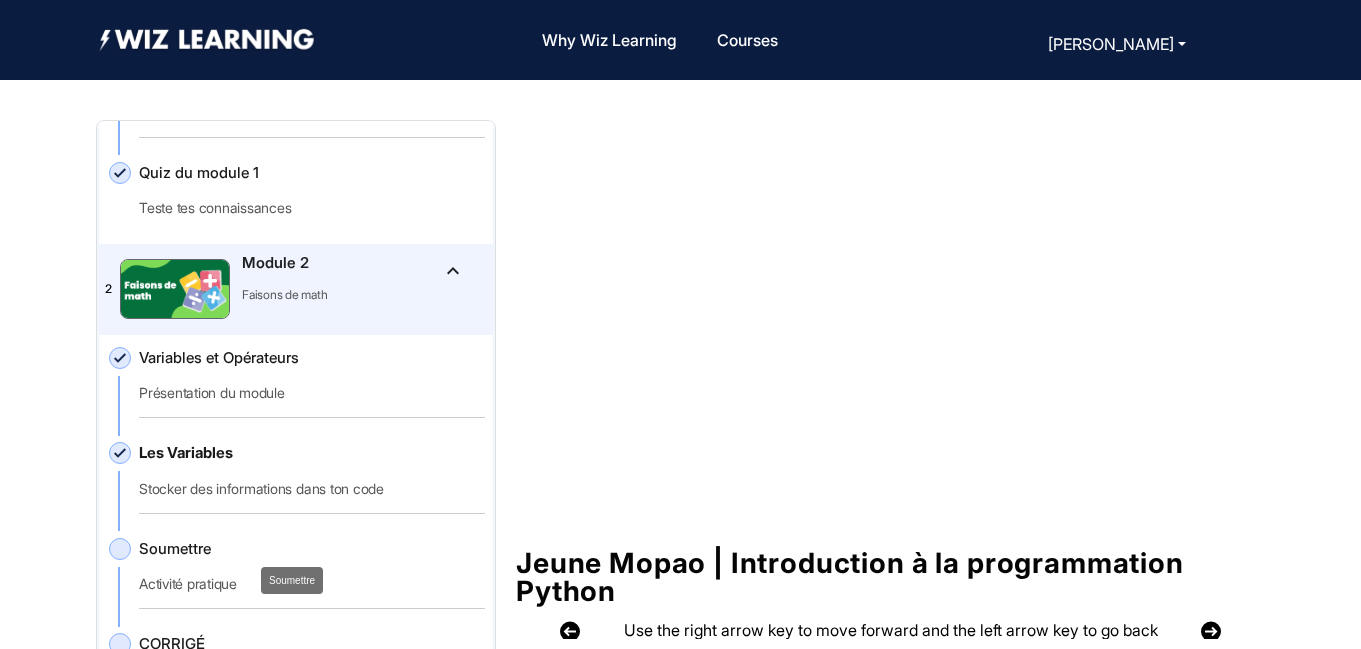 click on "Soumettre" 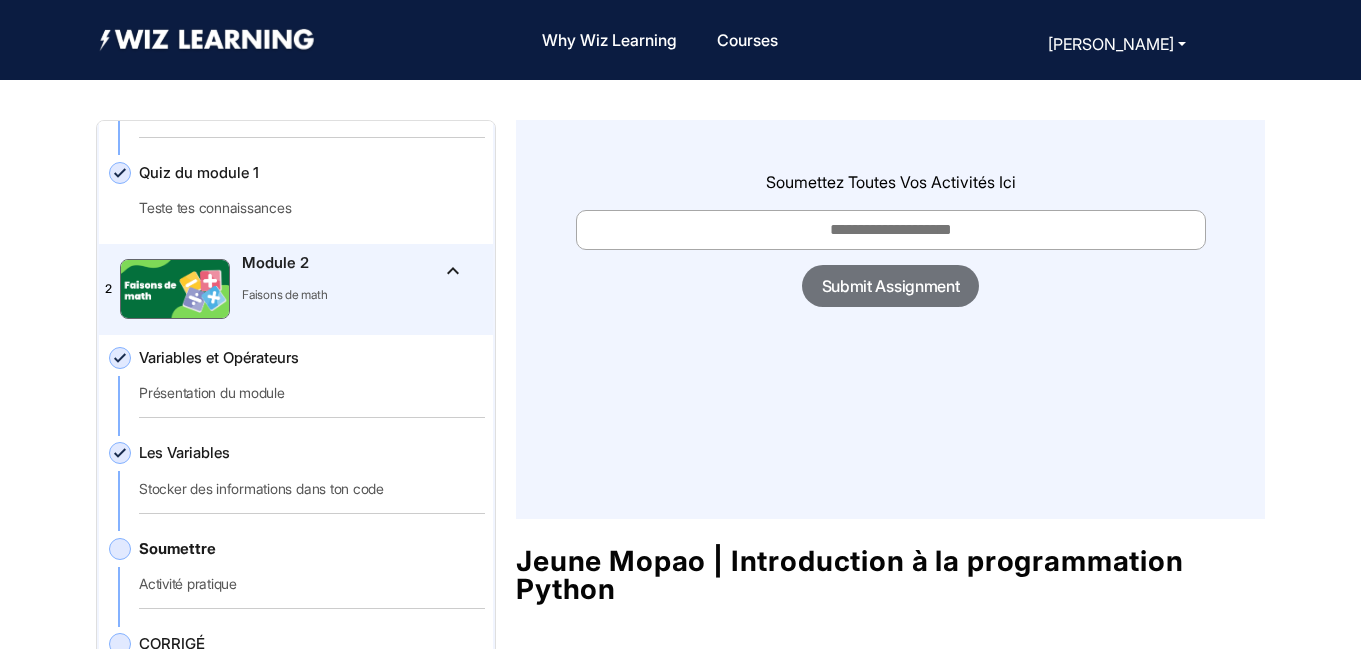 click at bounding box center (891, 230) 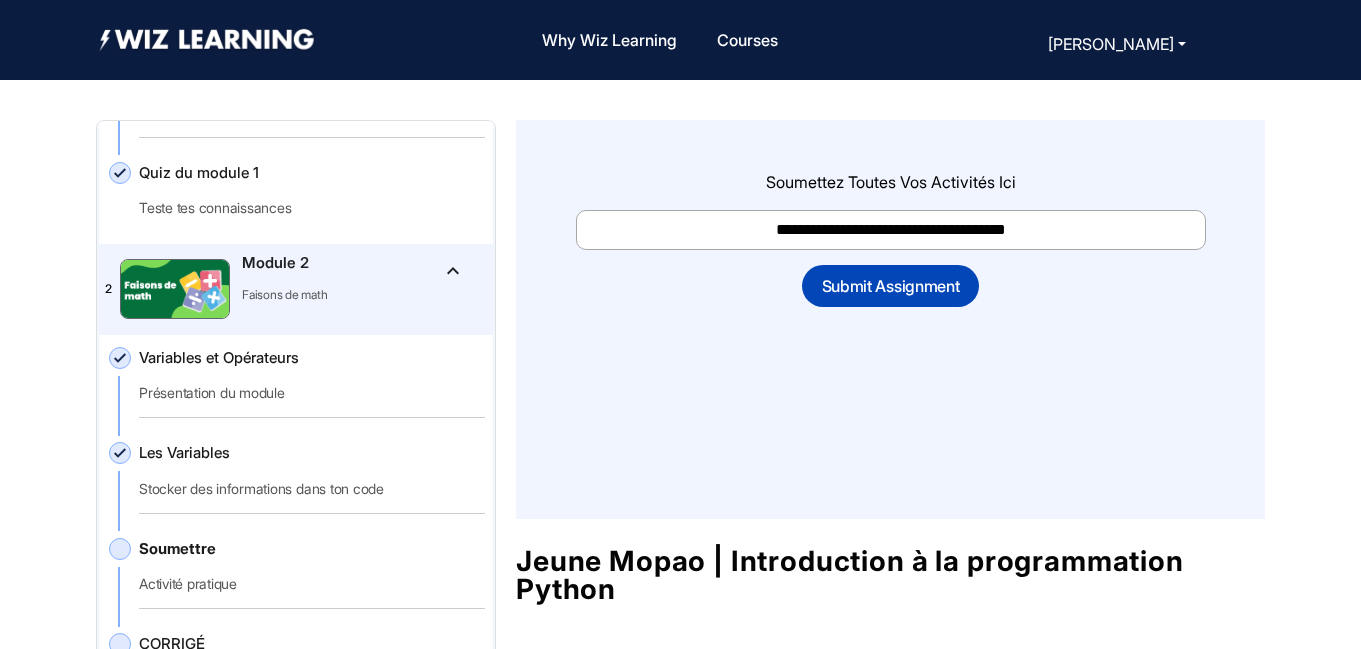 type on "**********" 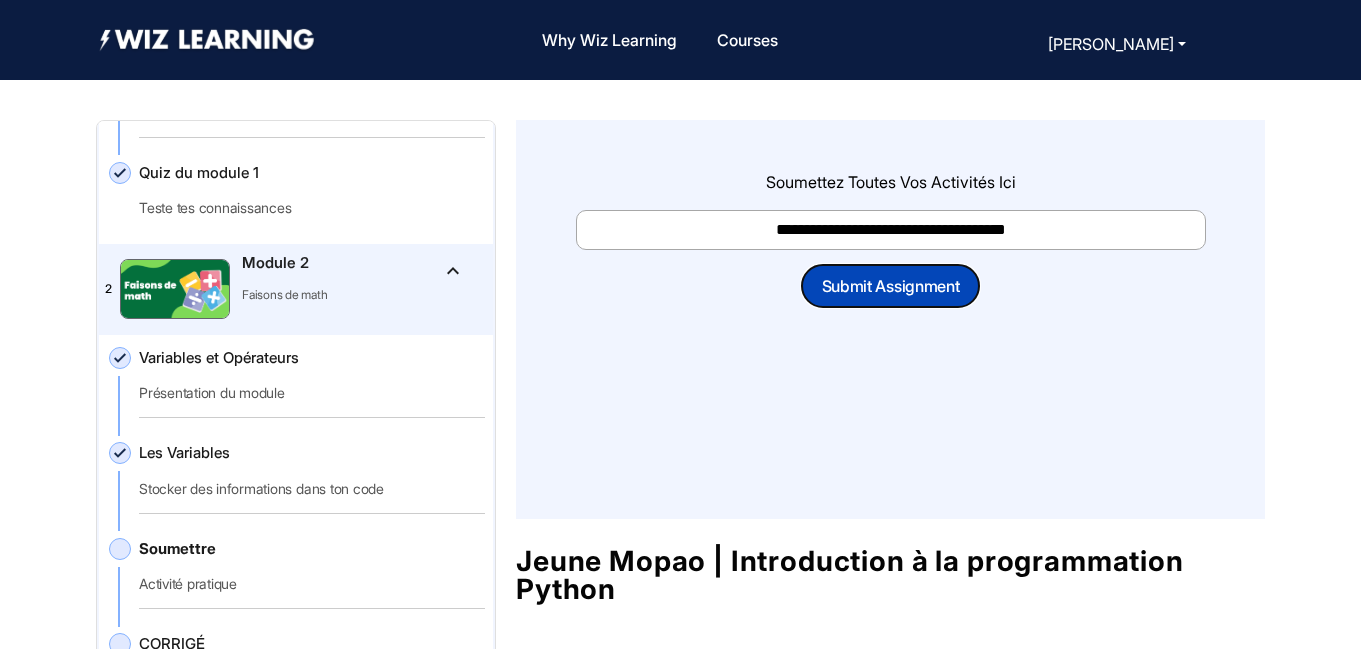 click on "Submit Assignment" at bounding box center [891, 286] 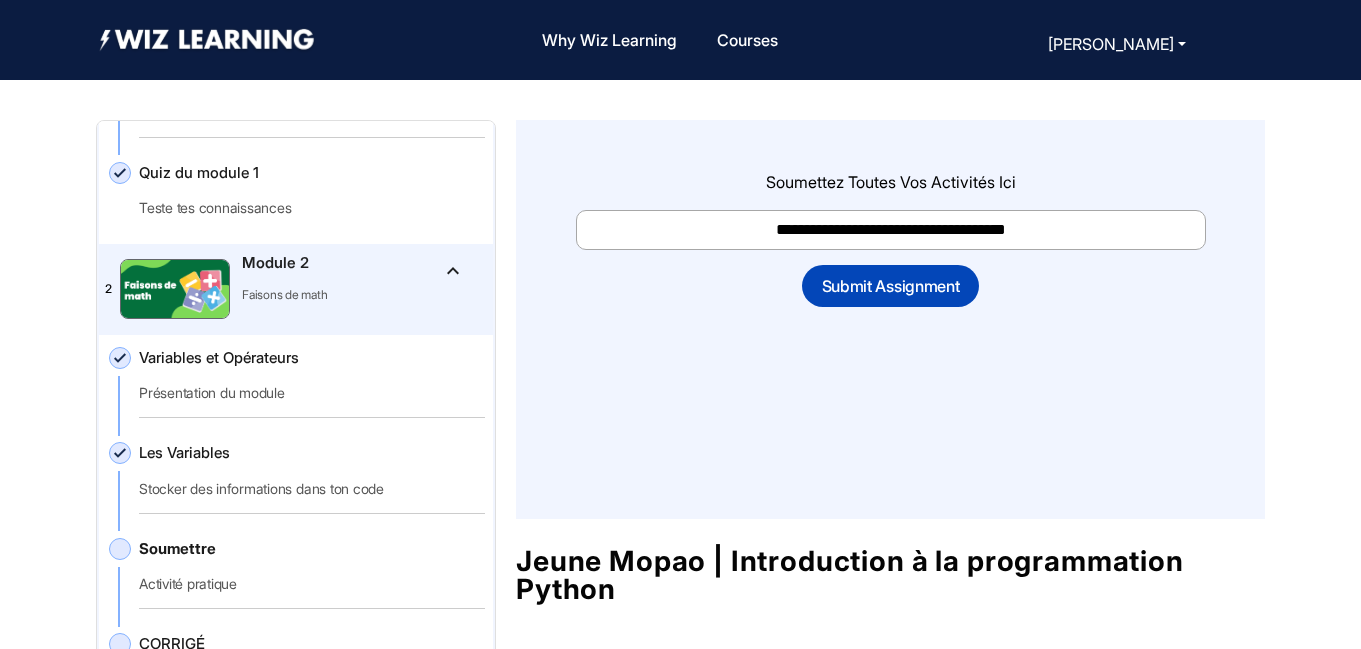 scroll, scrollTop: 191, scrollLeft: 0, axis: vertical 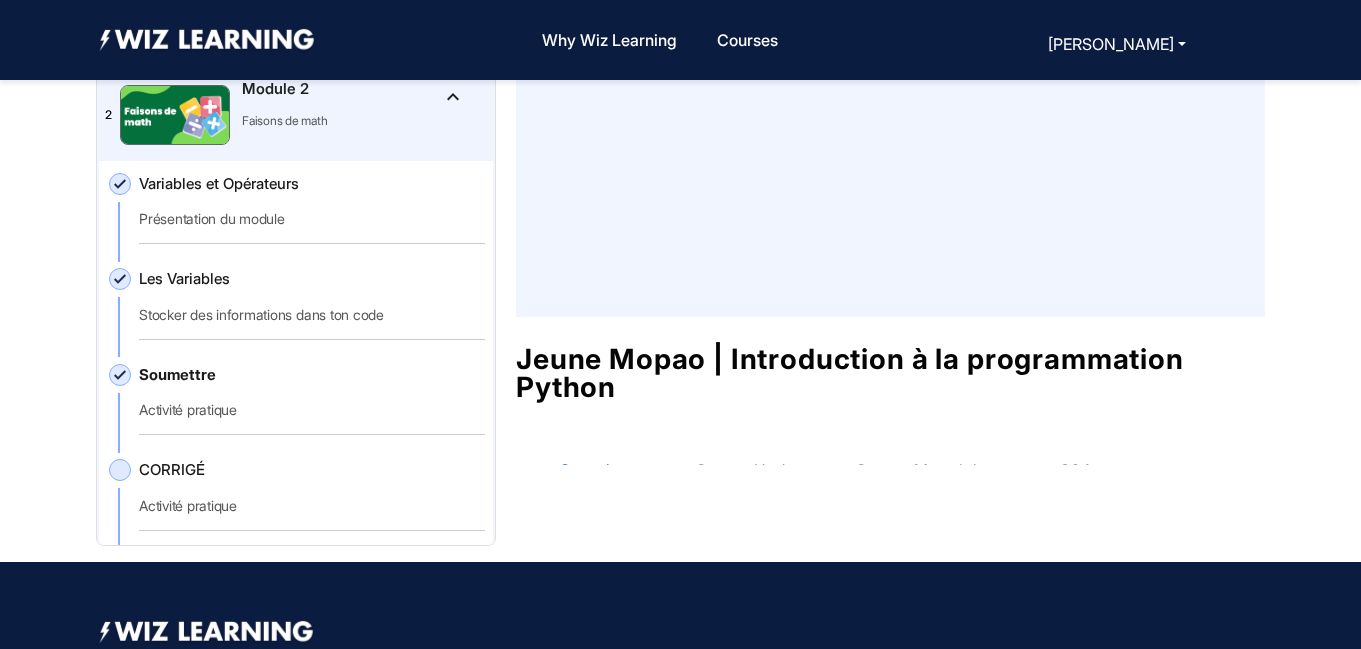 click on "Soumettre   Activité pratique" 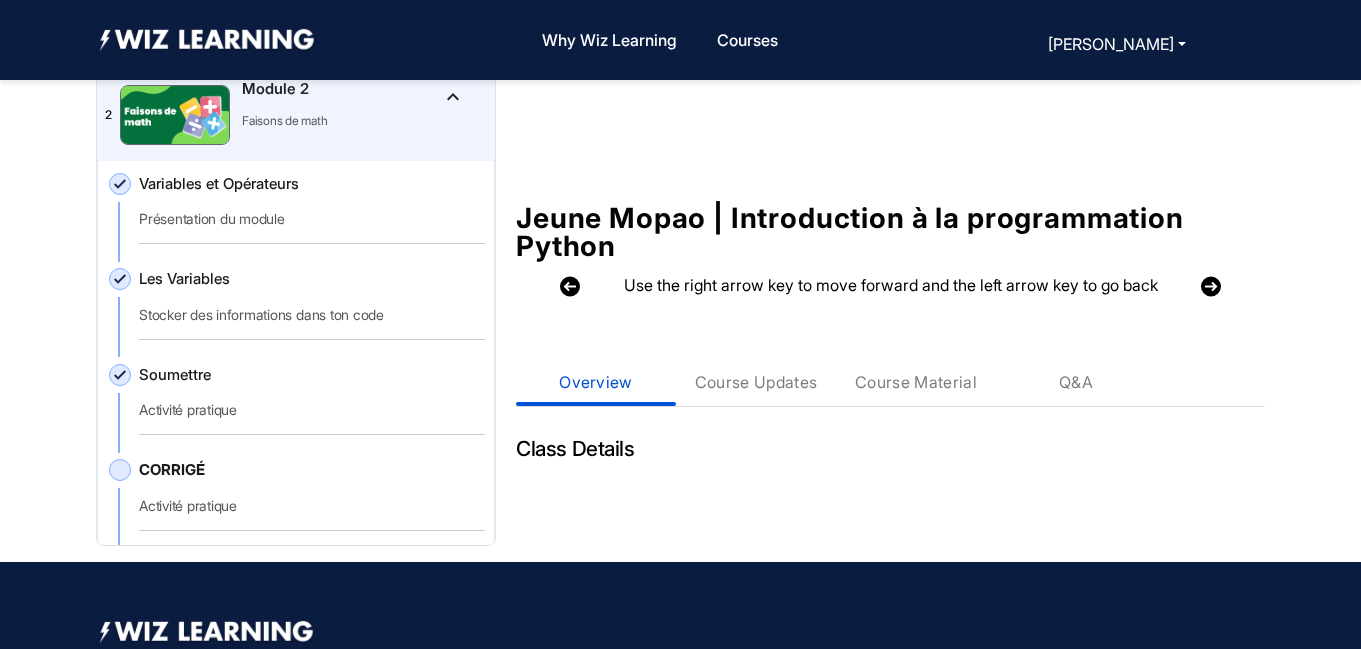 scroll, scrollTop: 31, scrollLeft: 0, axis: vertical 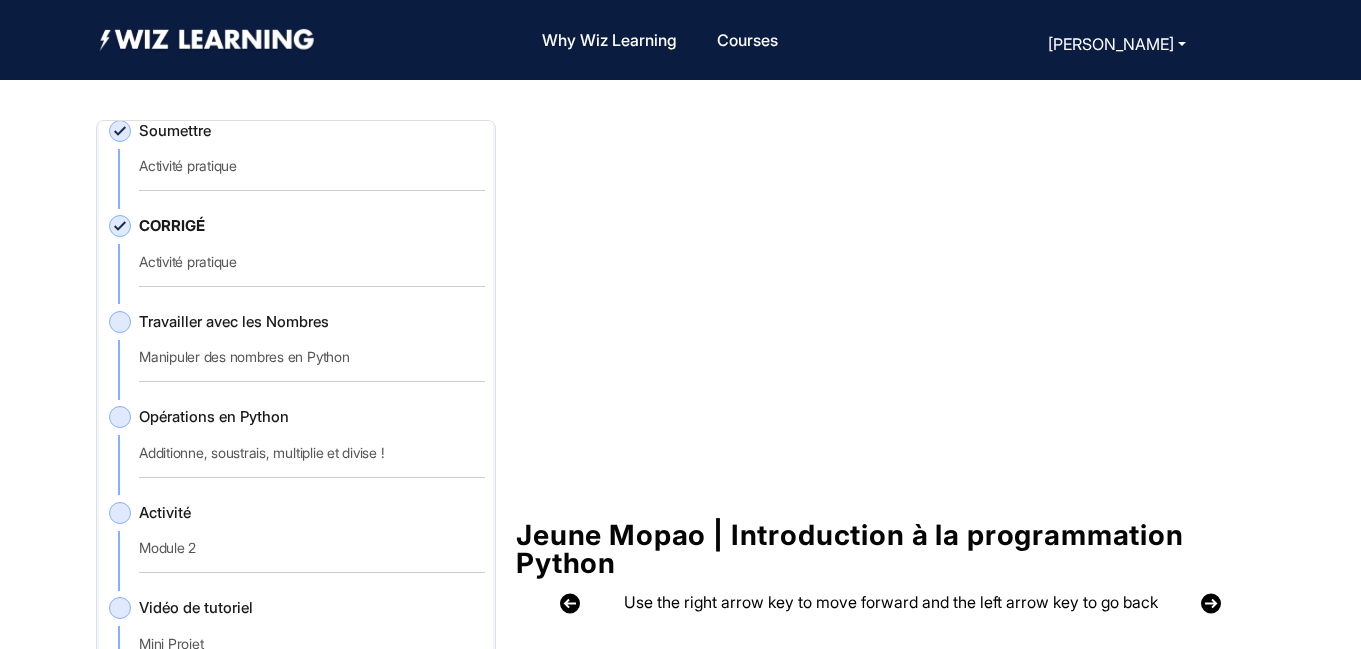 click on "Soumettre   Activité pratique" 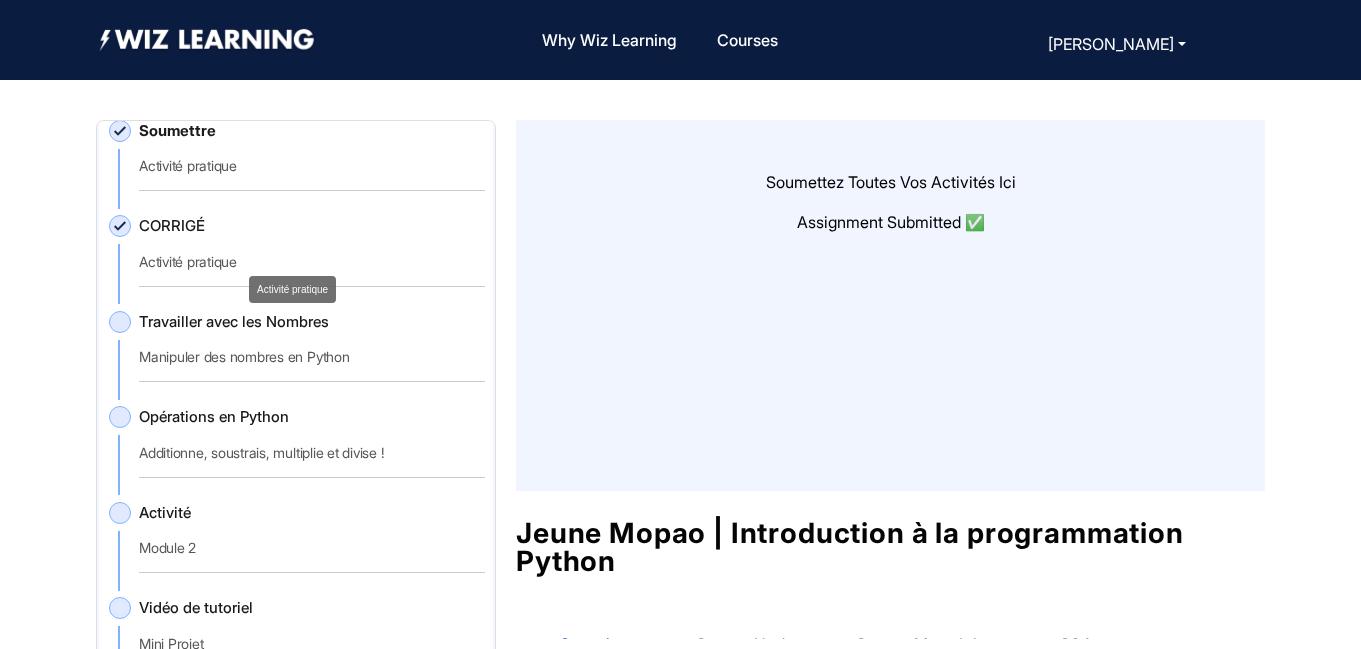 click on "Activité pratique" 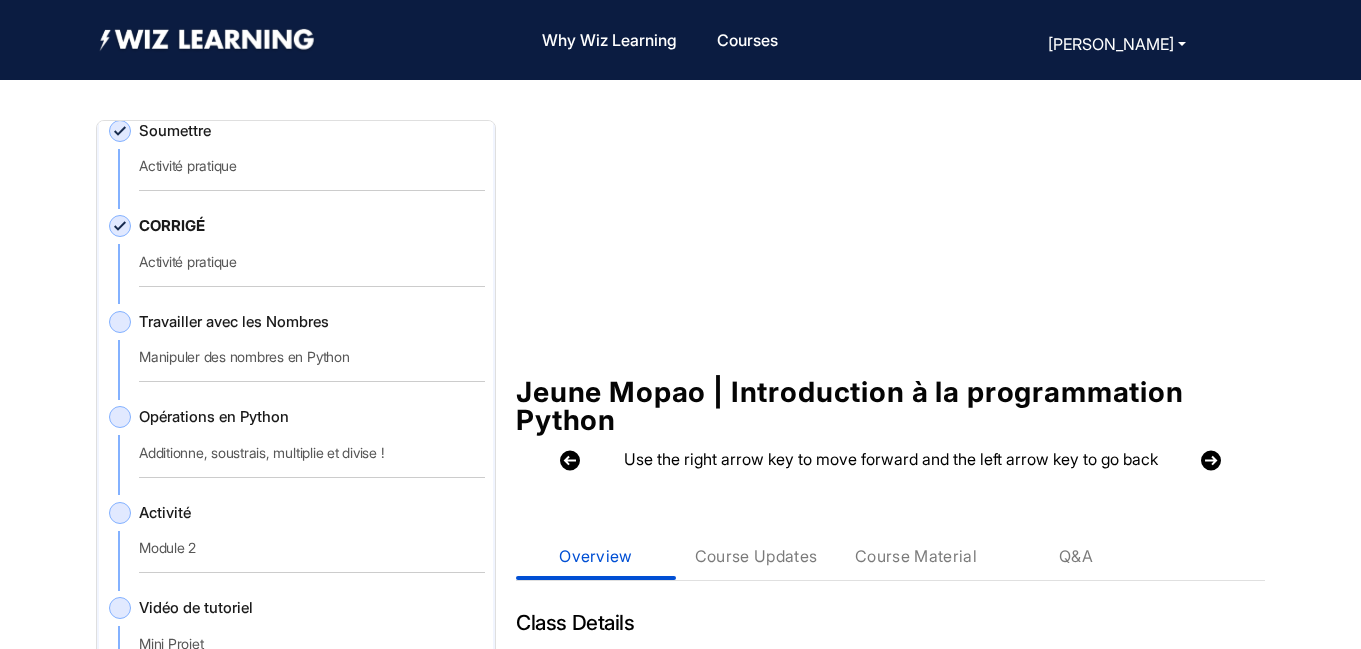 scroll, scrollTop: 48, scrollLeft: 0, axis: vertical 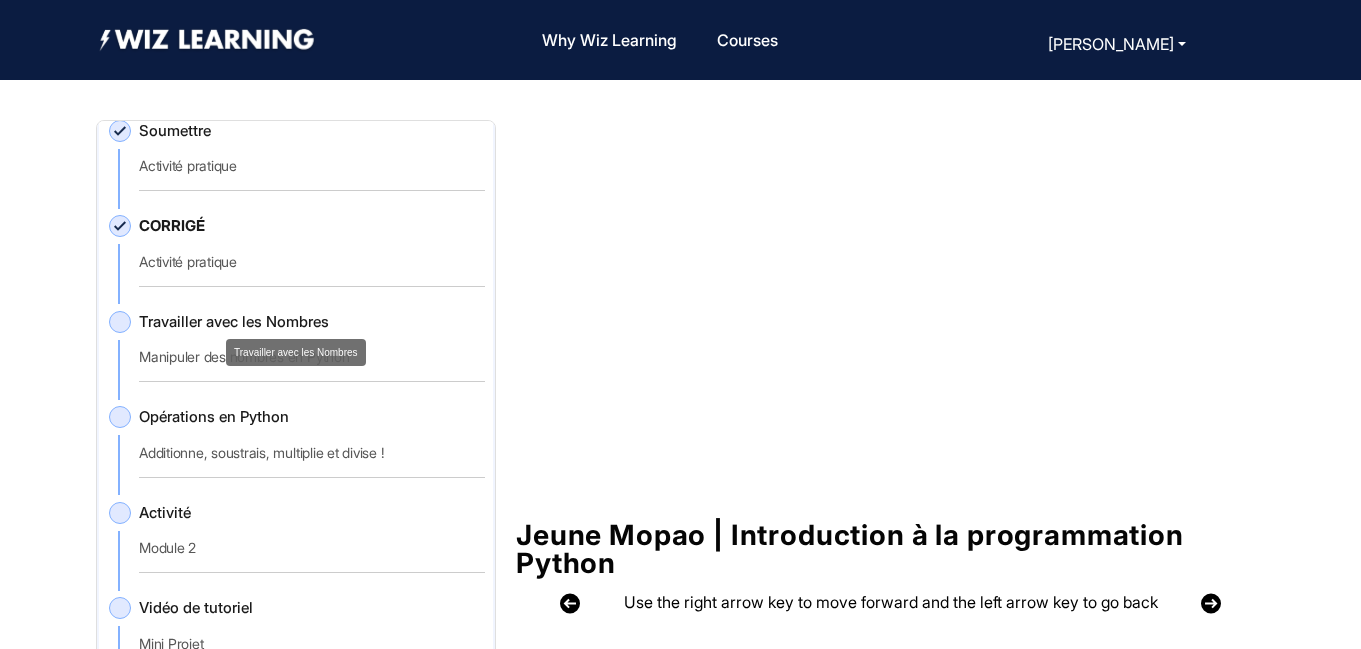 click on "Travailler avec les Nombres" at bounding box center (296, 352) 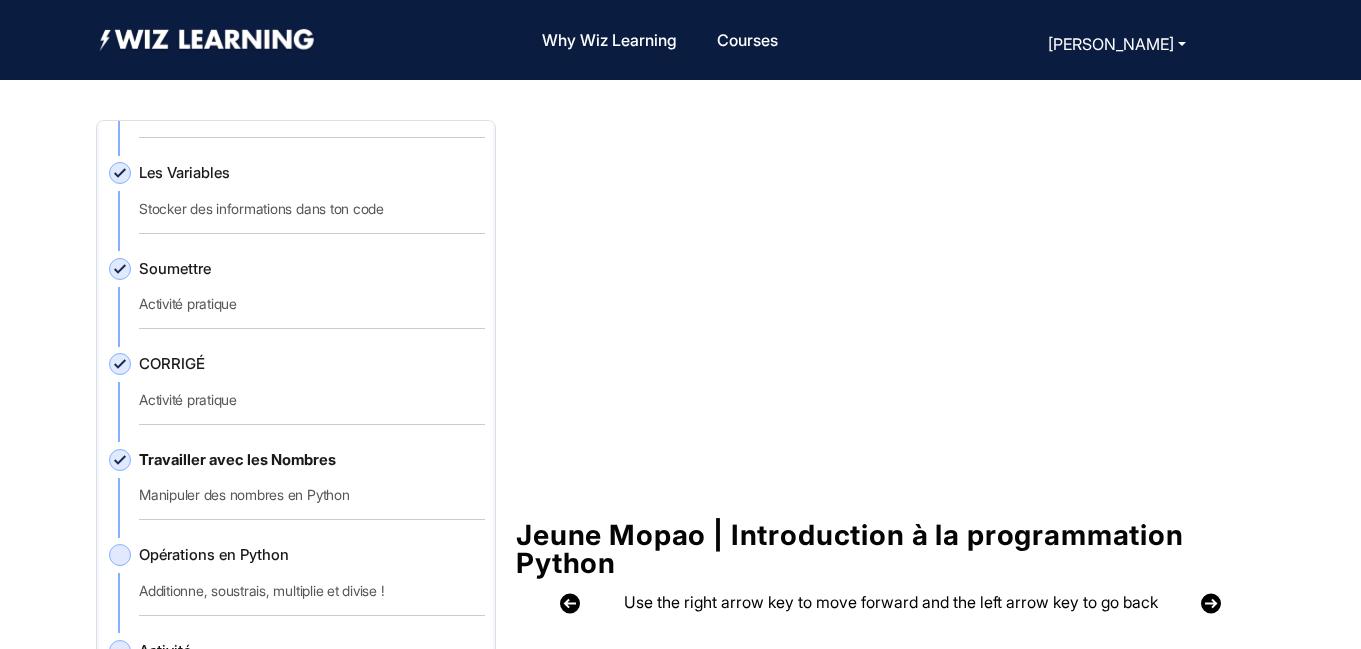 scroll, scrollTop: 1121, scrollLeft: 0, axis: vertical 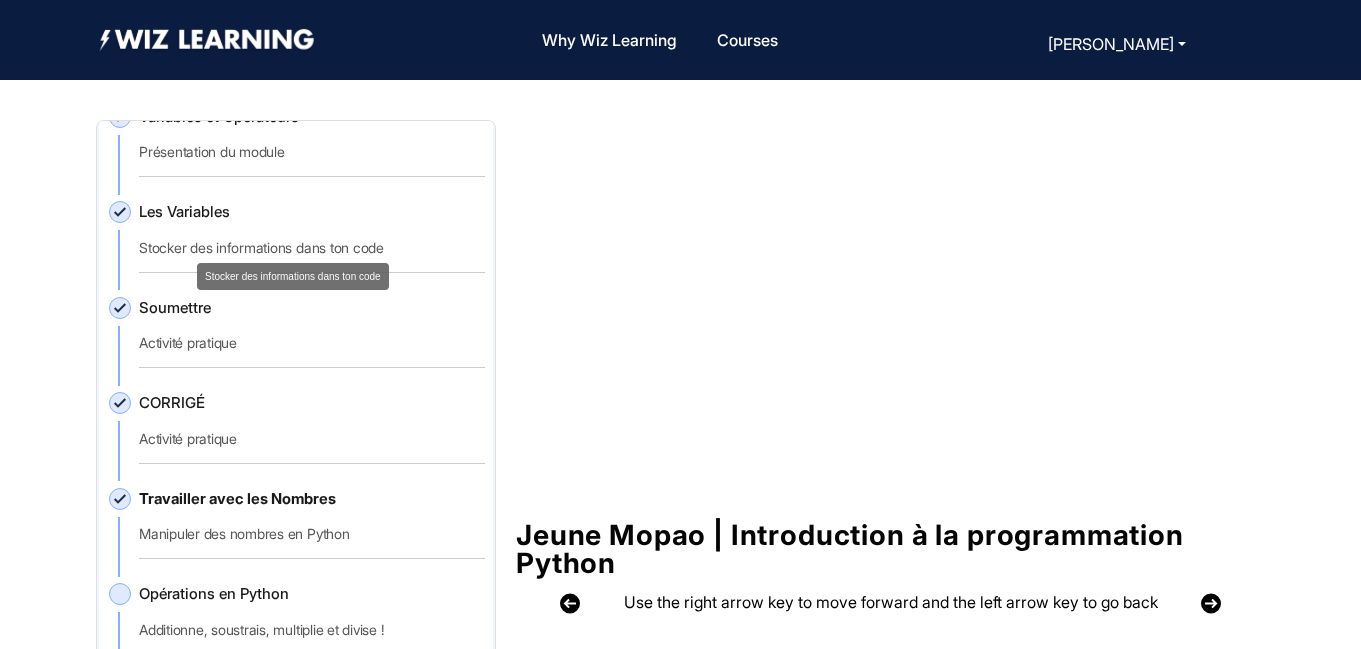 click on "Stocker des informations dans ton code" at bounding box center [293, 276] 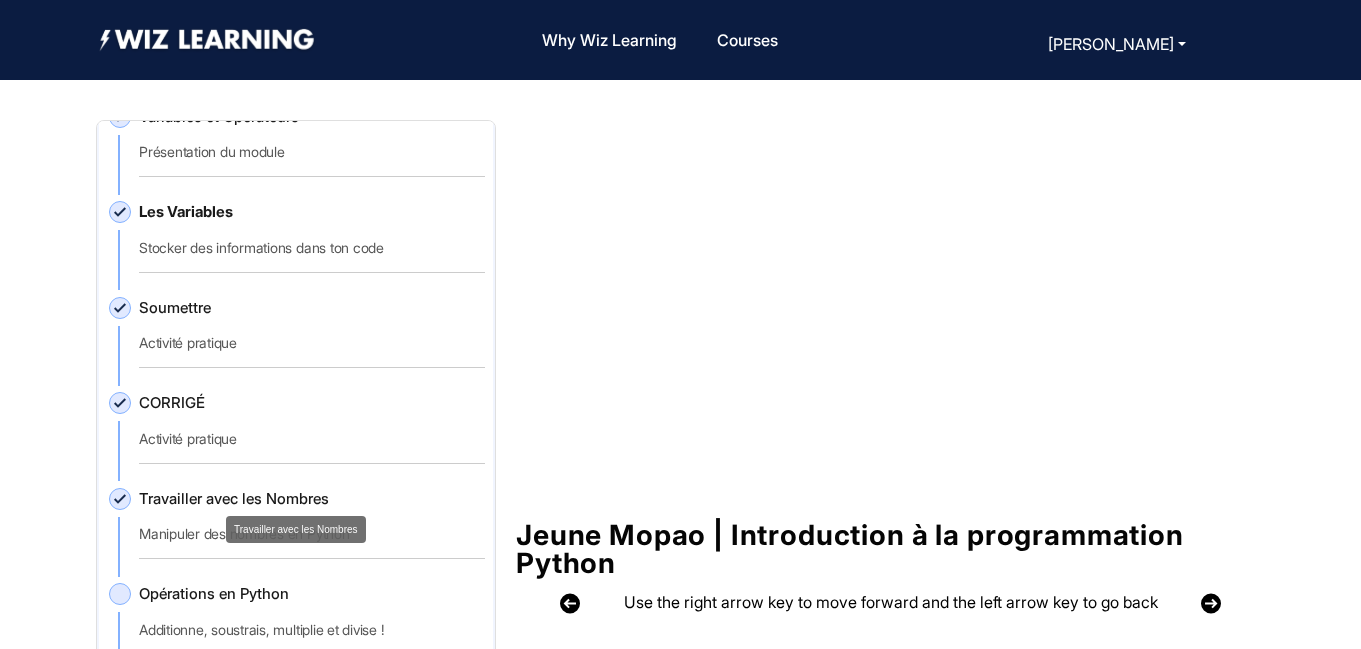 click on "Travailler avec les Nombres" at bounding box center [296, 529] 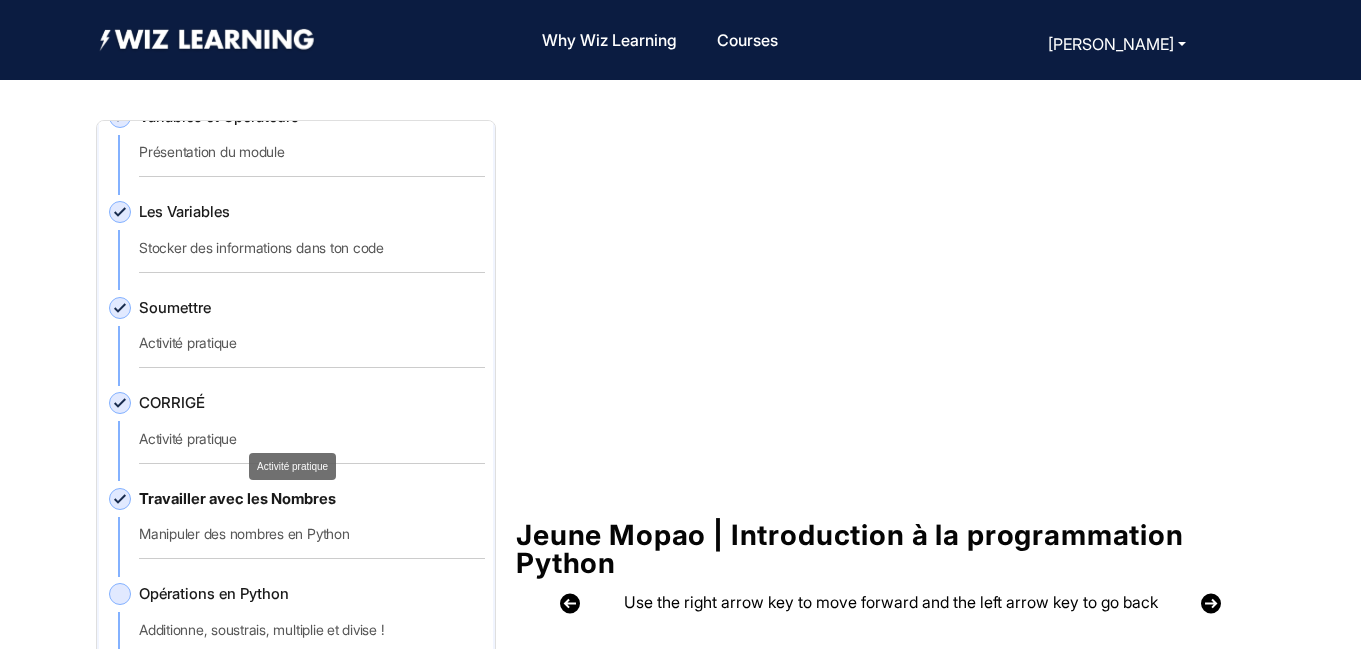 click on "Activité pratique" 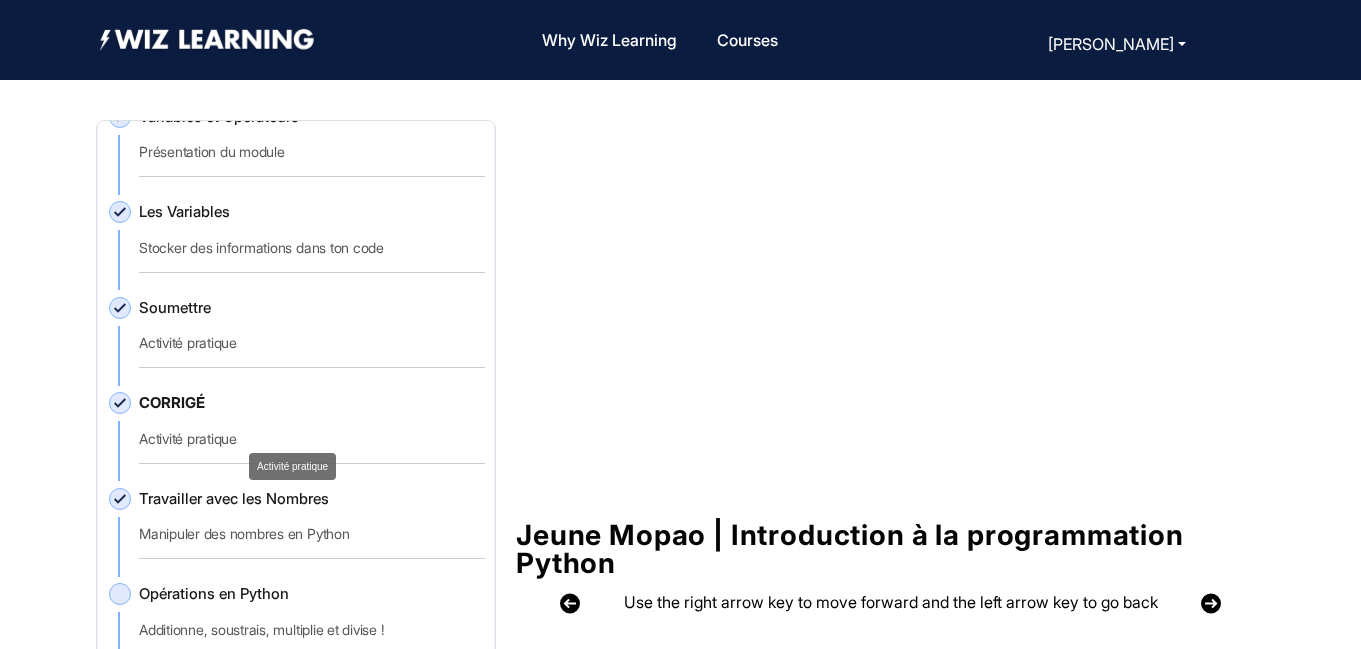 click on "Activité pratique" 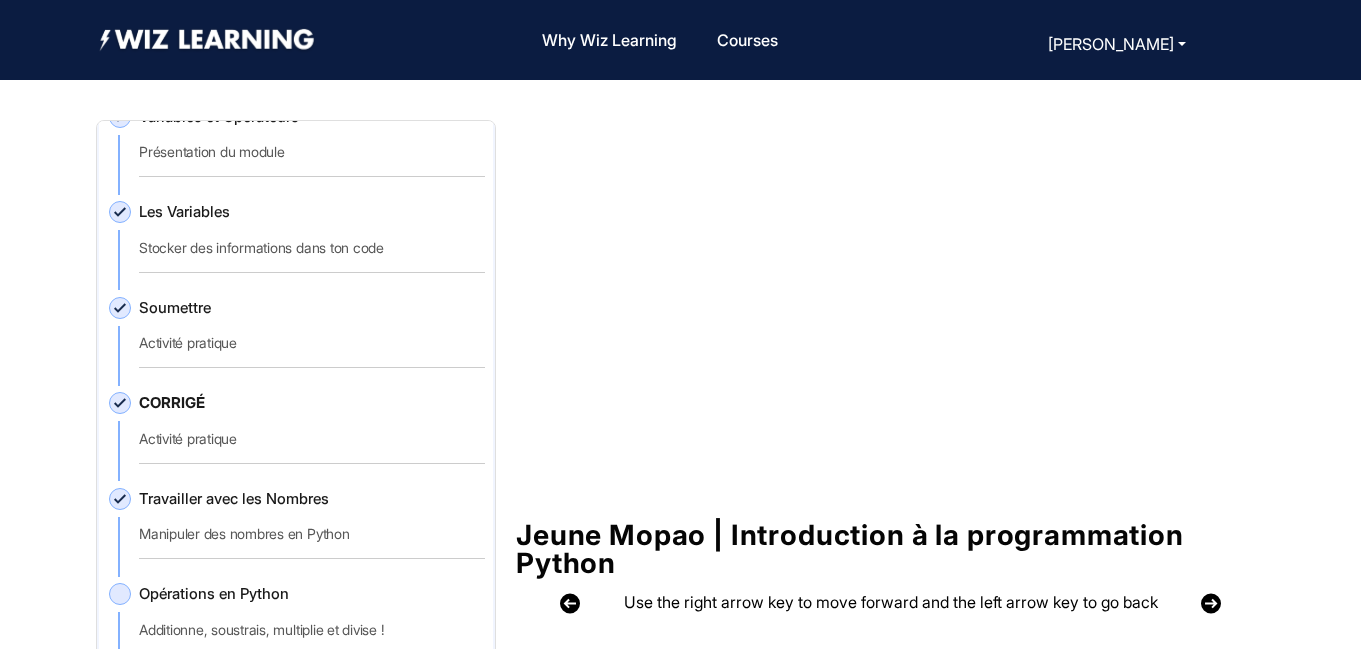 click on "Soumettre   Activité pratique" 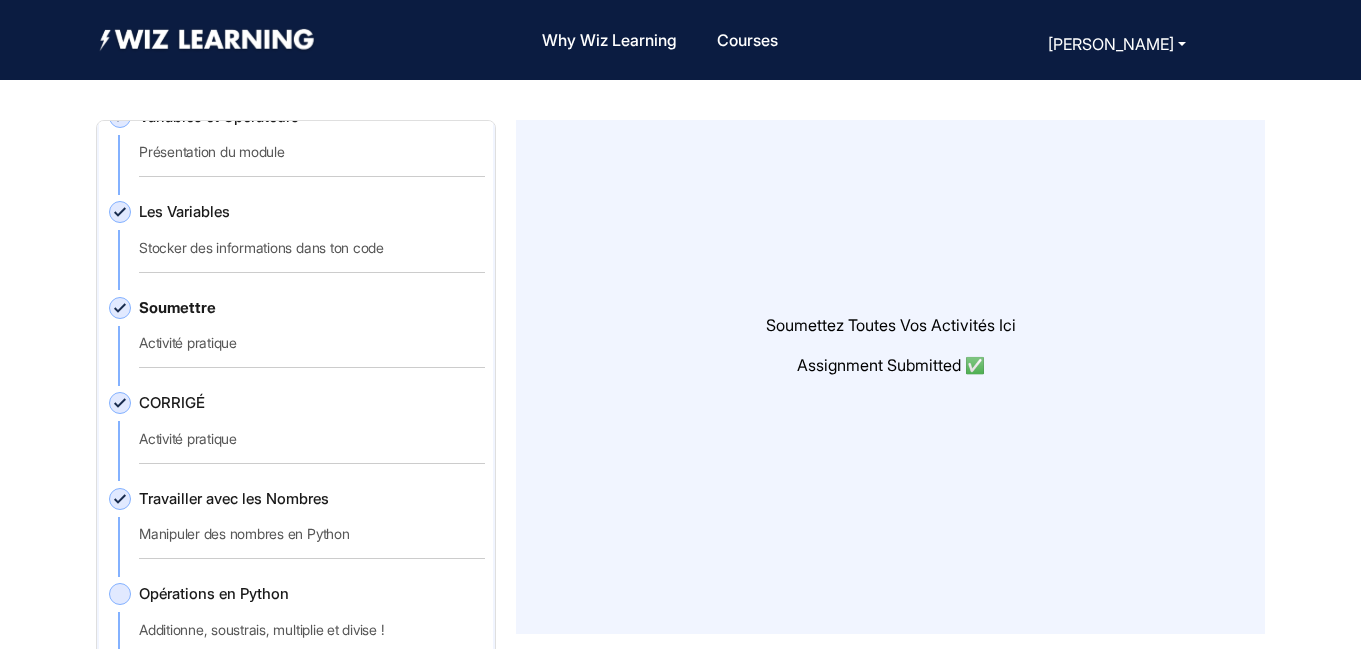 scroll, scrollTop: 191, scrollLeft: 0, axis: vertical 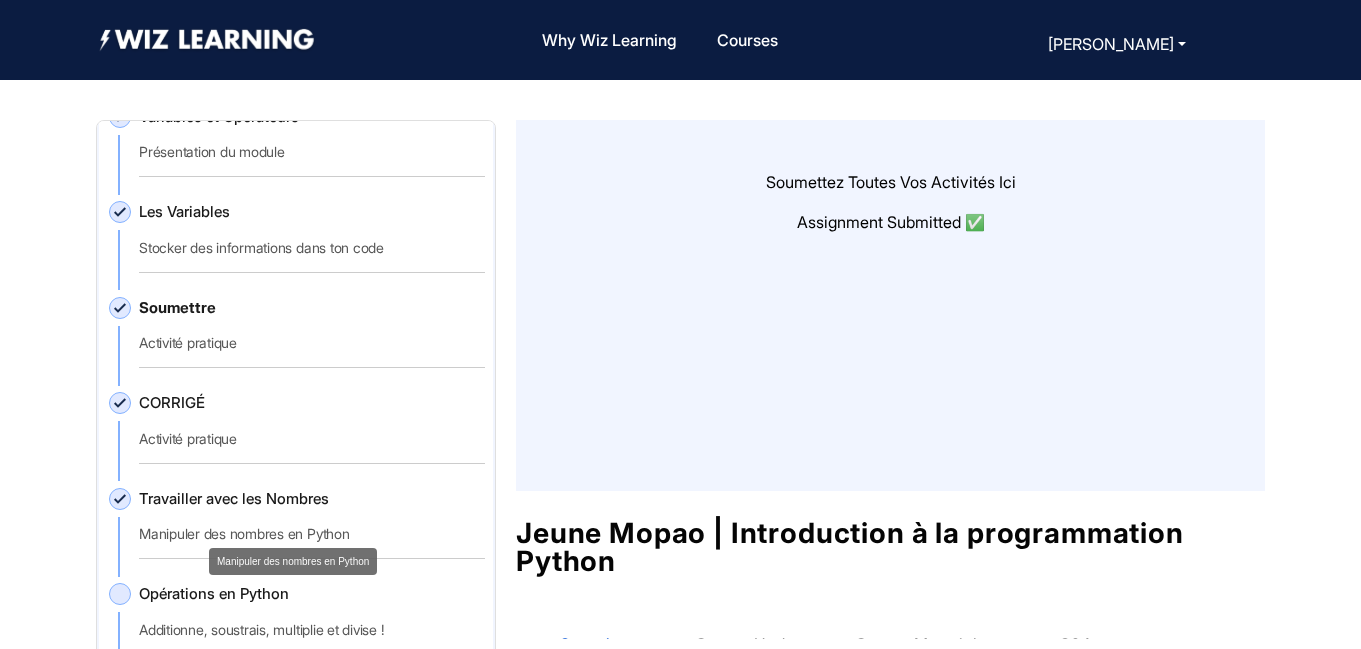 click on "Manipuler des nombres en Python" at bounding box center [293, 561] 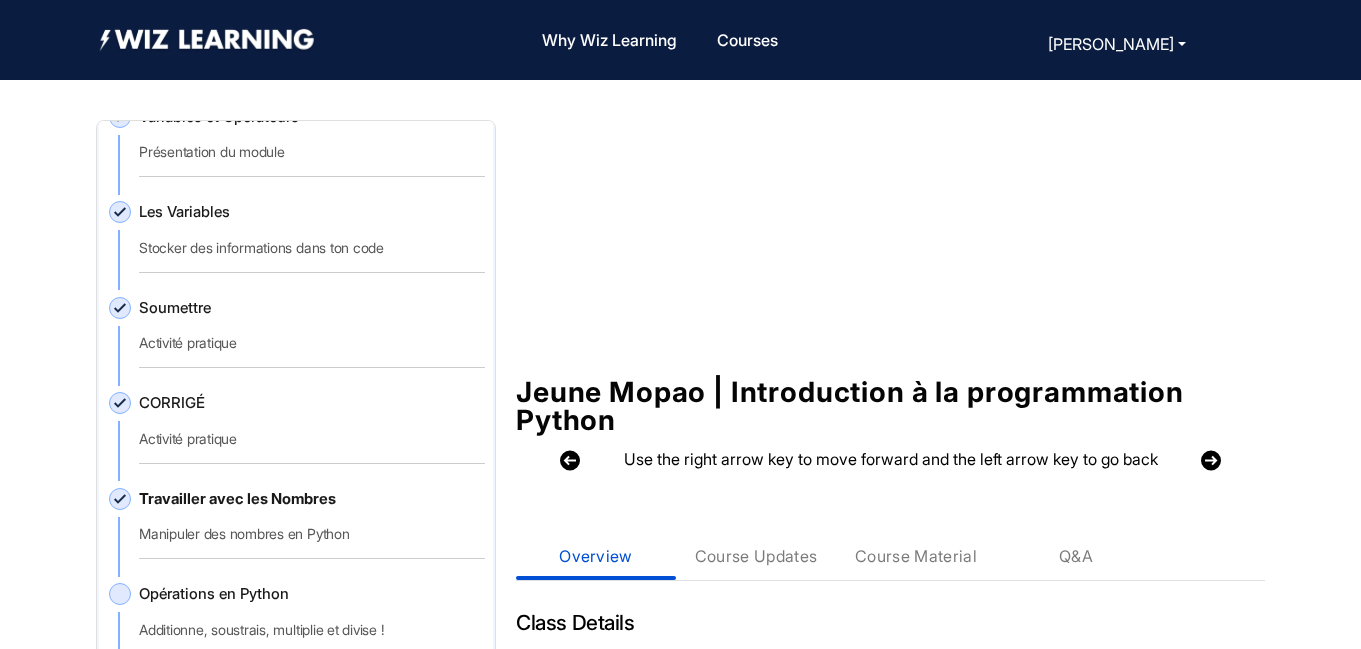 scroll, scrollTop: 48, scrollLeft: 0, axis: vertical 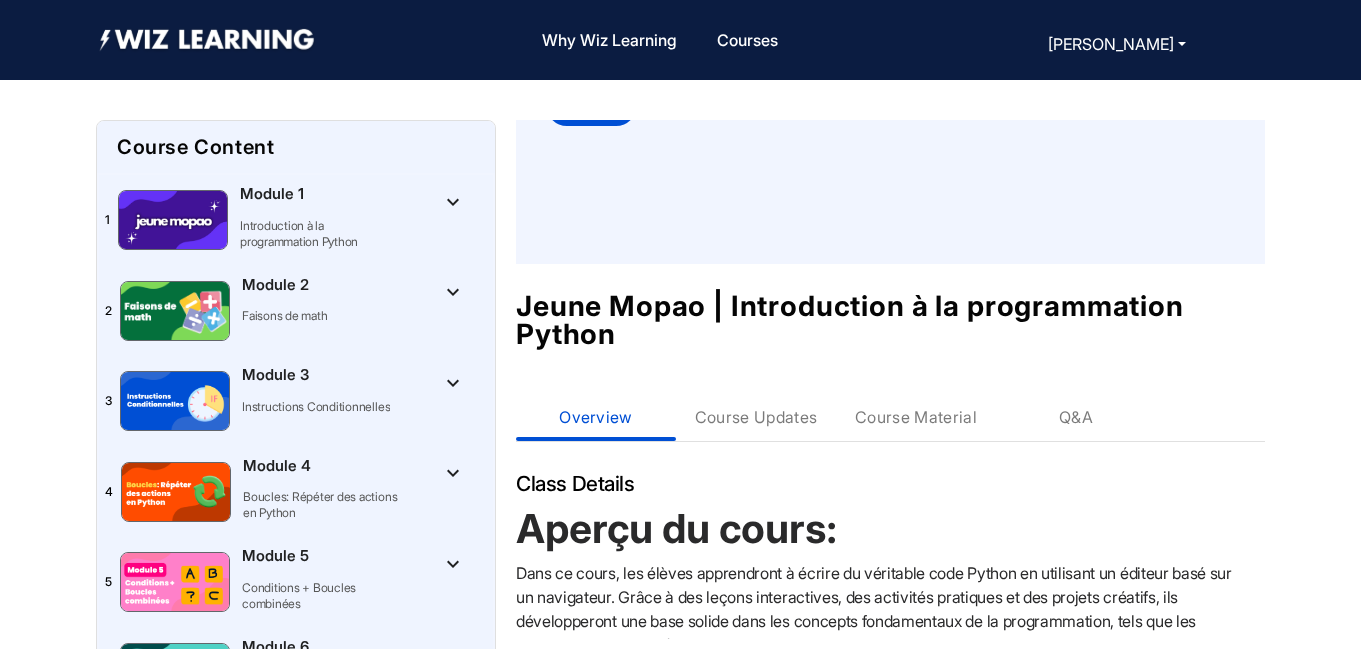 click 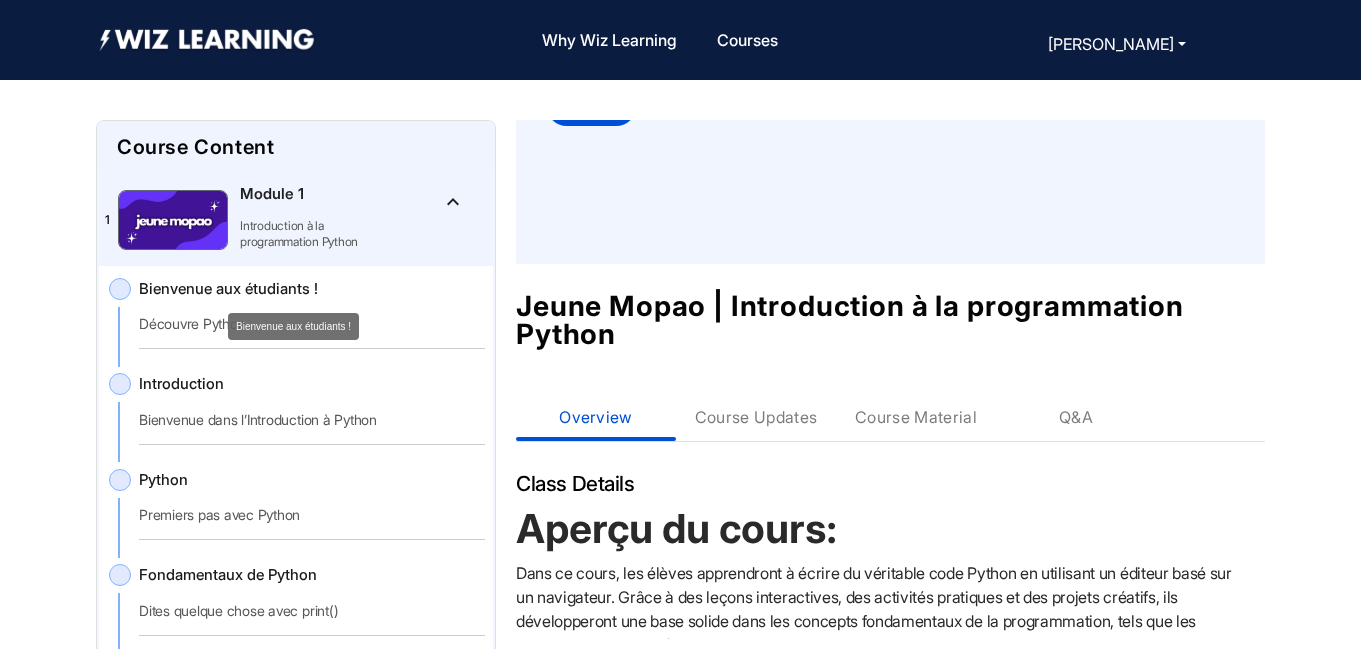 click on "Bienvenue aux étudiants !" at bounding box center (293, 326) 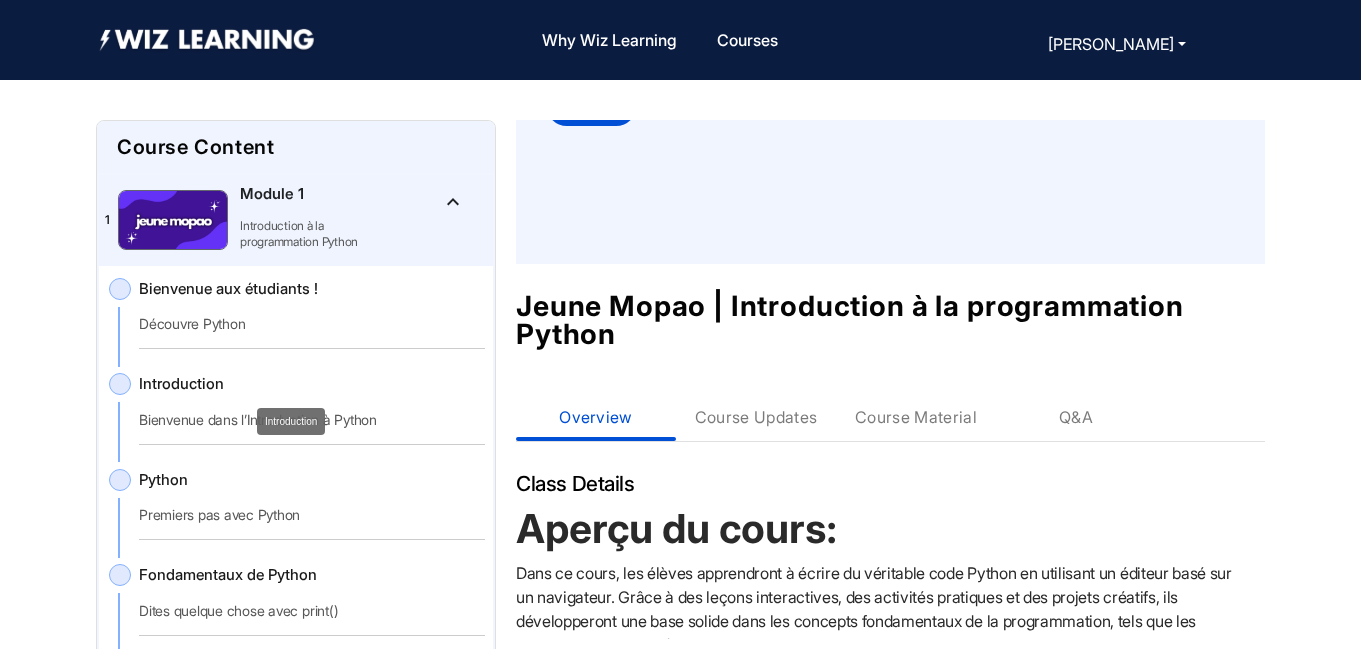 click on "Introduction" 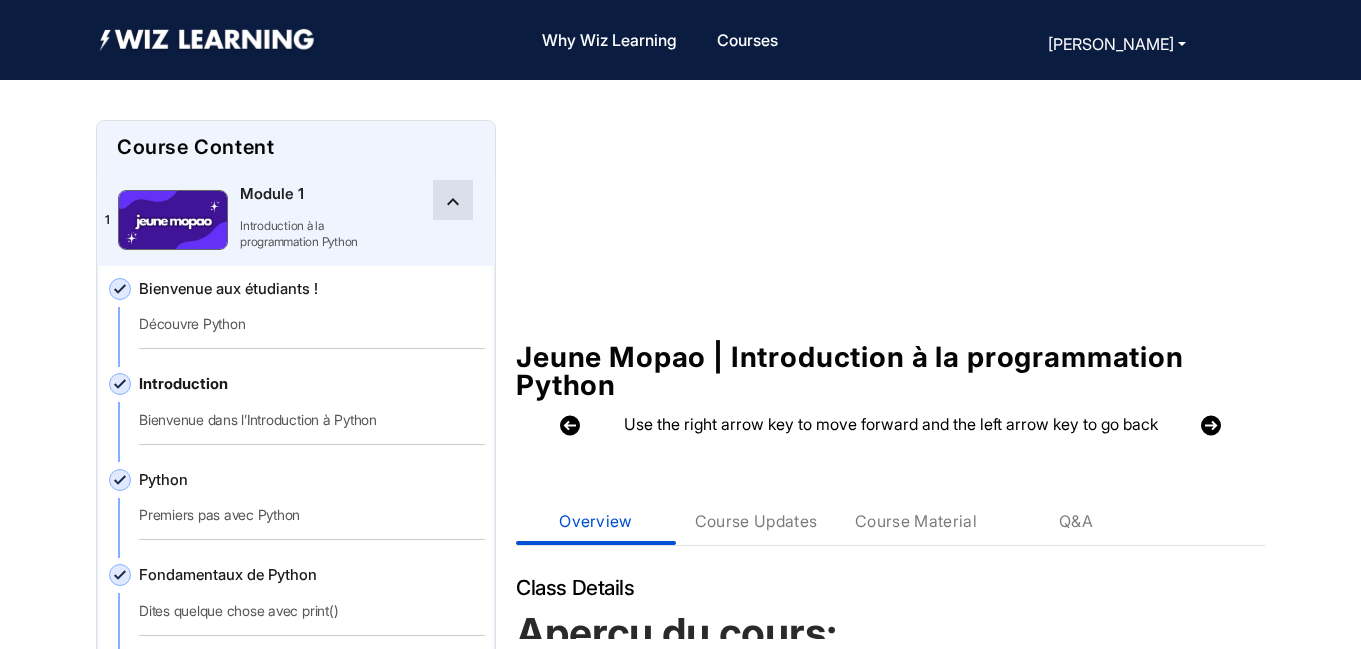 click on "keyboard_arrow_up" 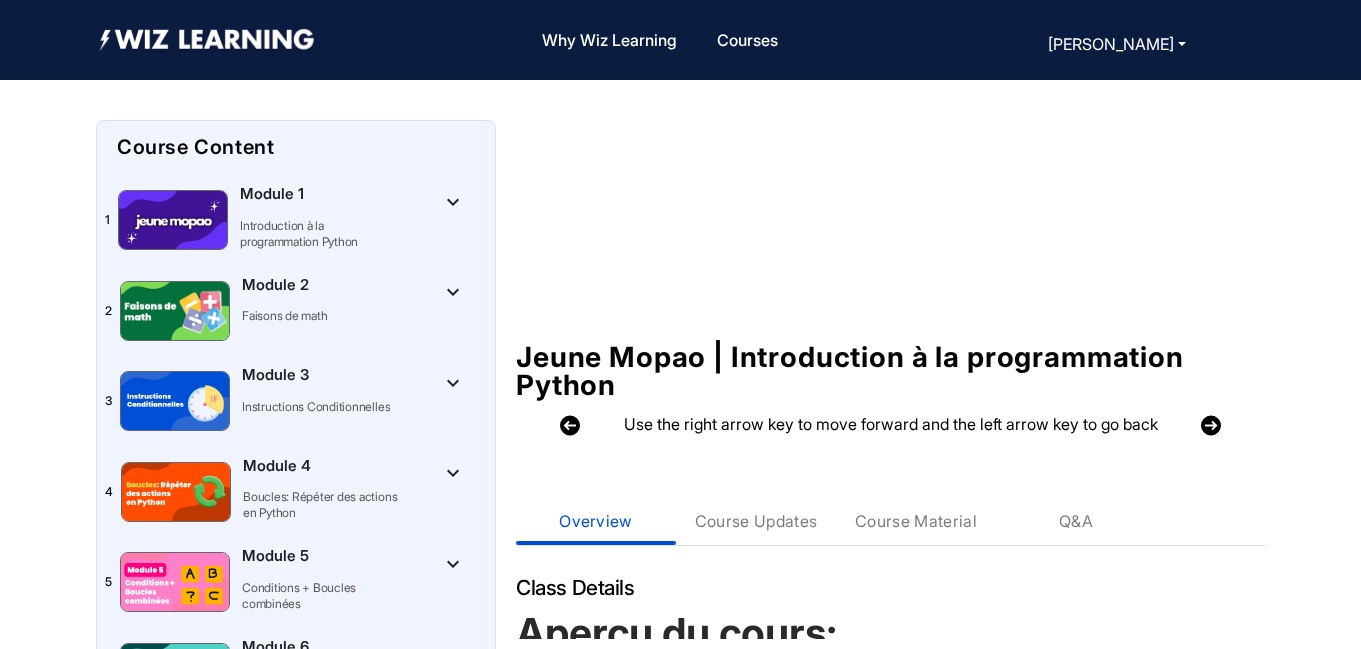 click 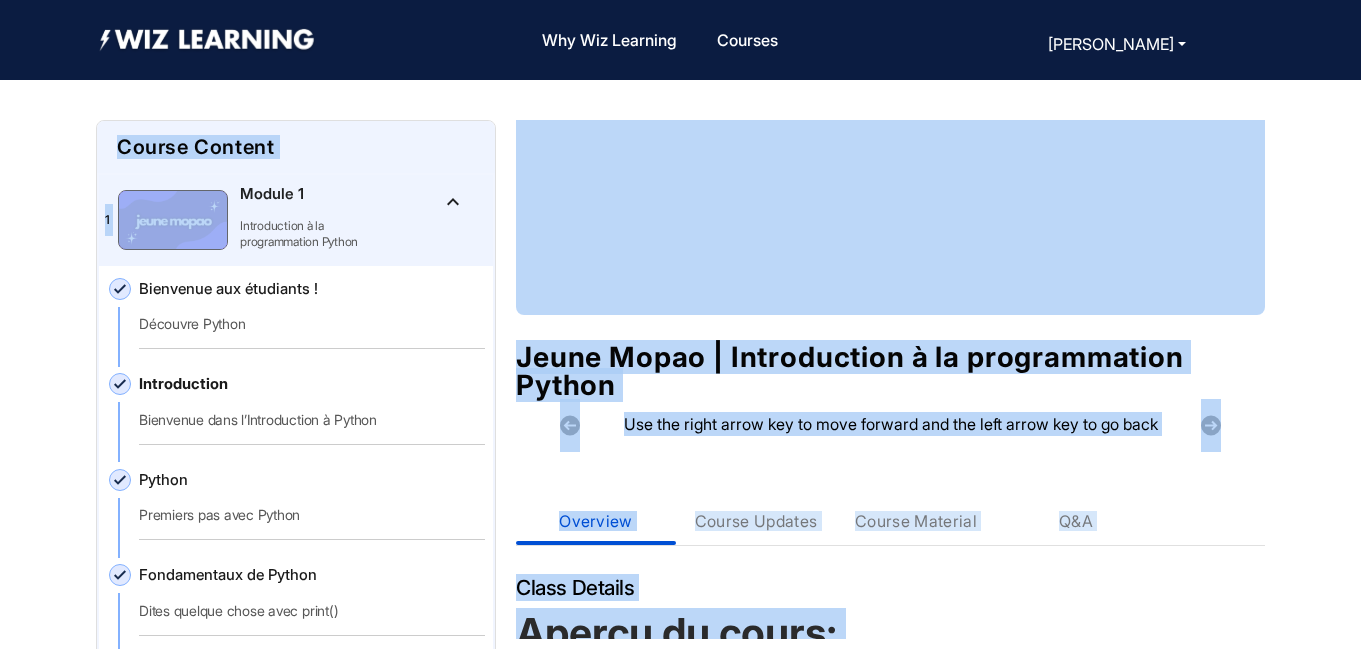 drag, startPoint x: 486, startPoint y: 245, endPoint x: 497, endPoint y: 188, distance: 58.0517 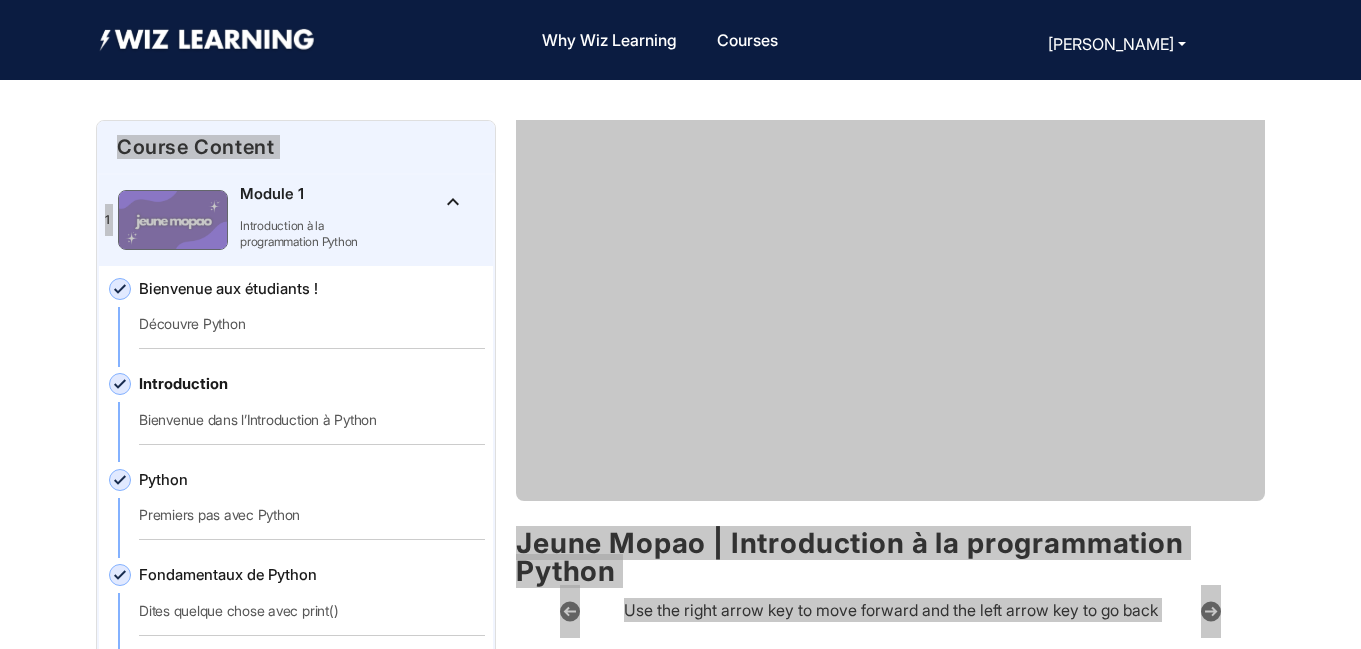 scroll, scrollTop: 0, scrollLeft: 0, axis: both 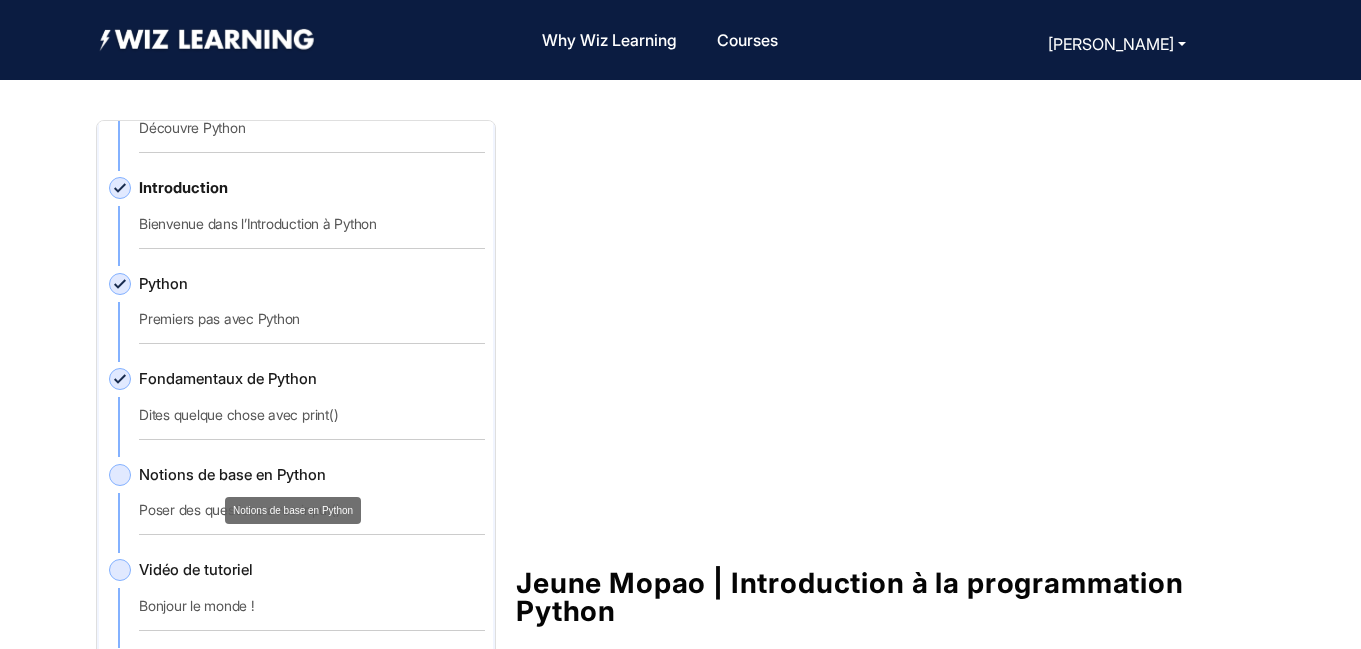 click on "Notions de base en Python" at bounding box center [293, 510] 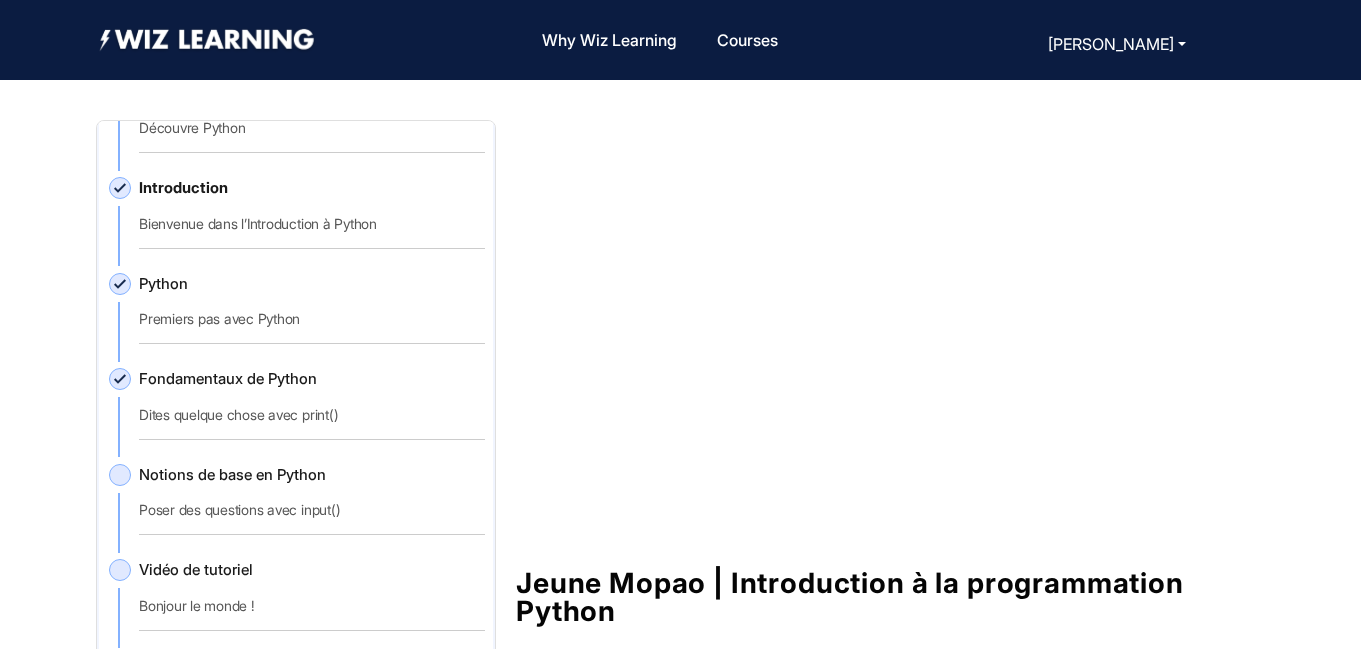 click on "Python   Premiers pas avec Python" 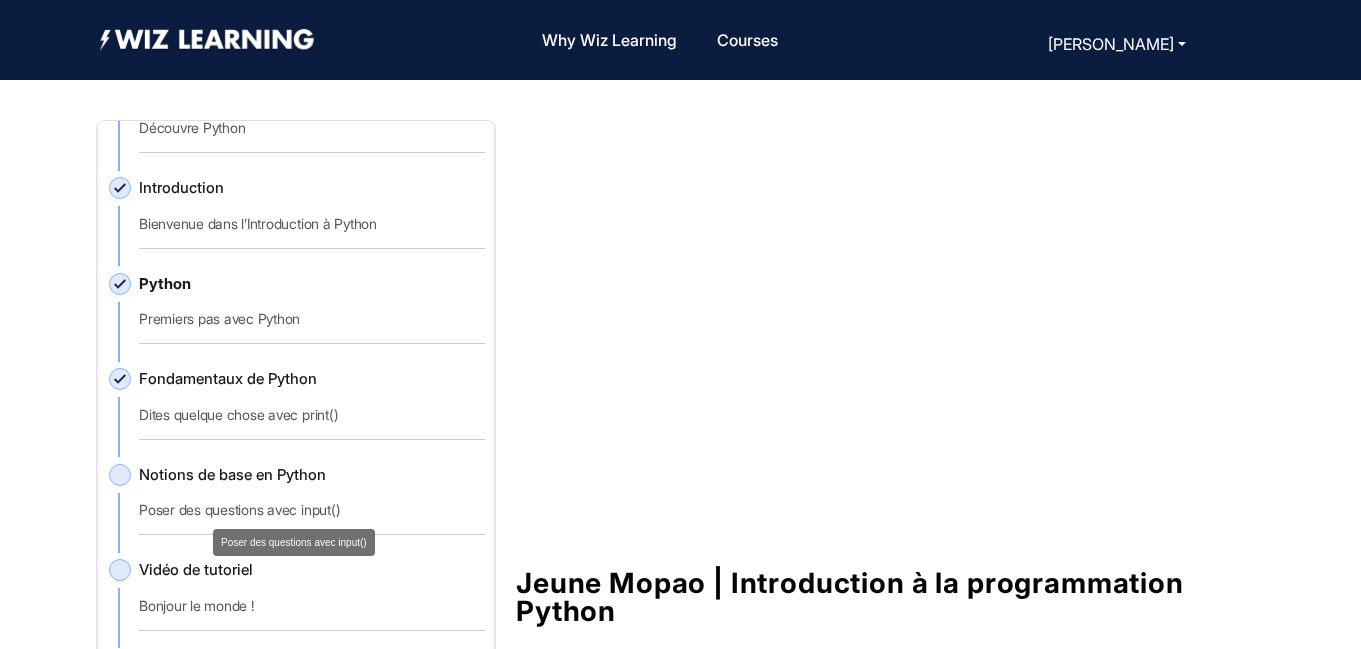 click on "Poser des questions avec input()" 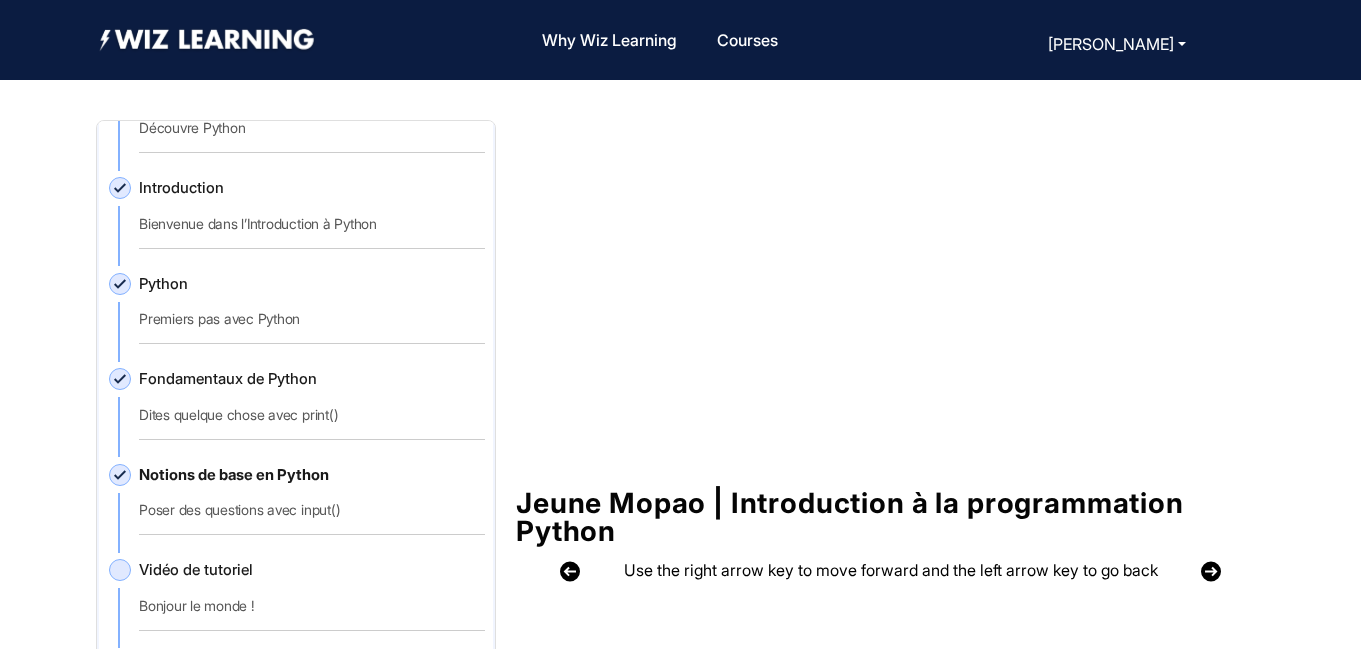 scroll, scrollTop: 0, scrollLeft: 0, axis: both 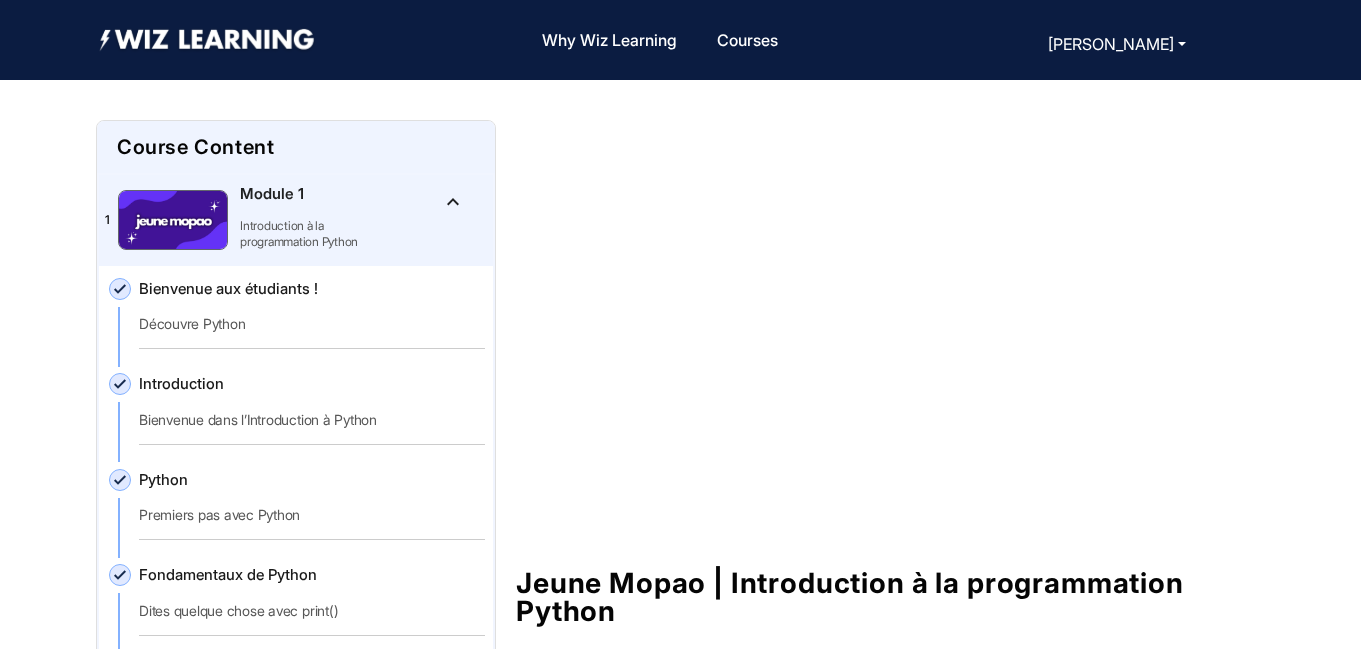 click on "Bienvenue aux étudiants !   Découvre Python" 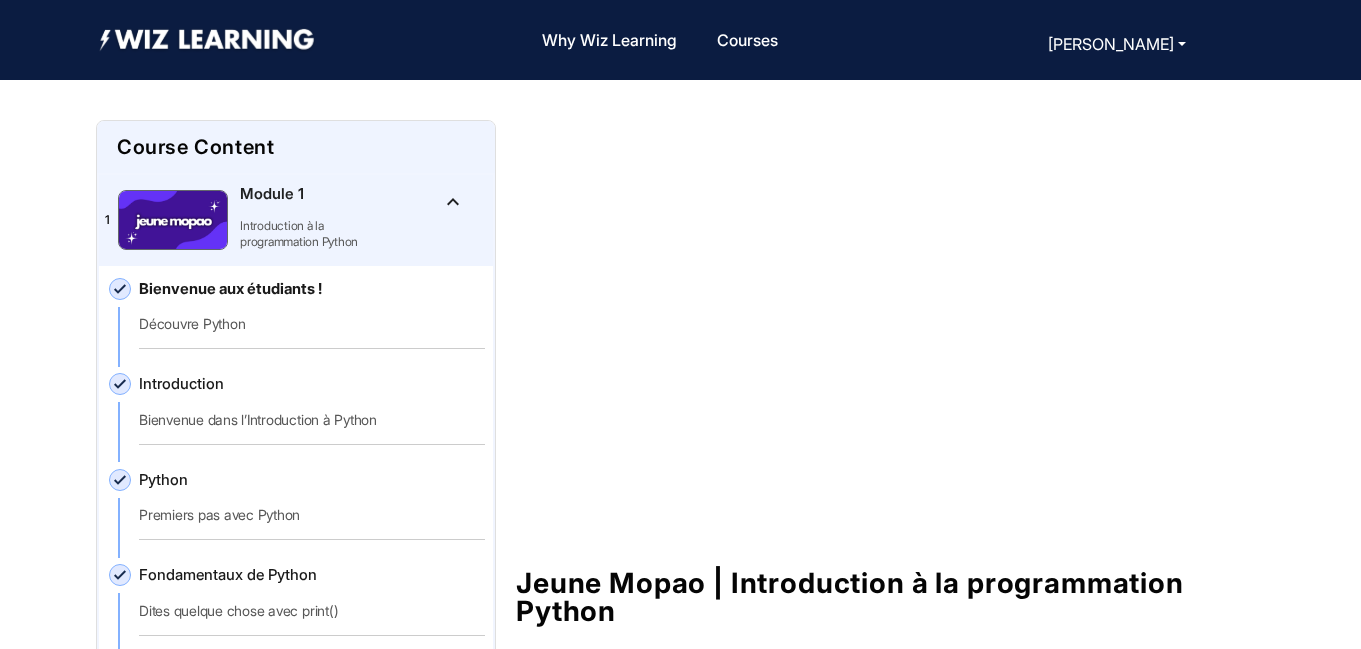 click on "Introduction   Bienvenue dans l’Introduction à Python" 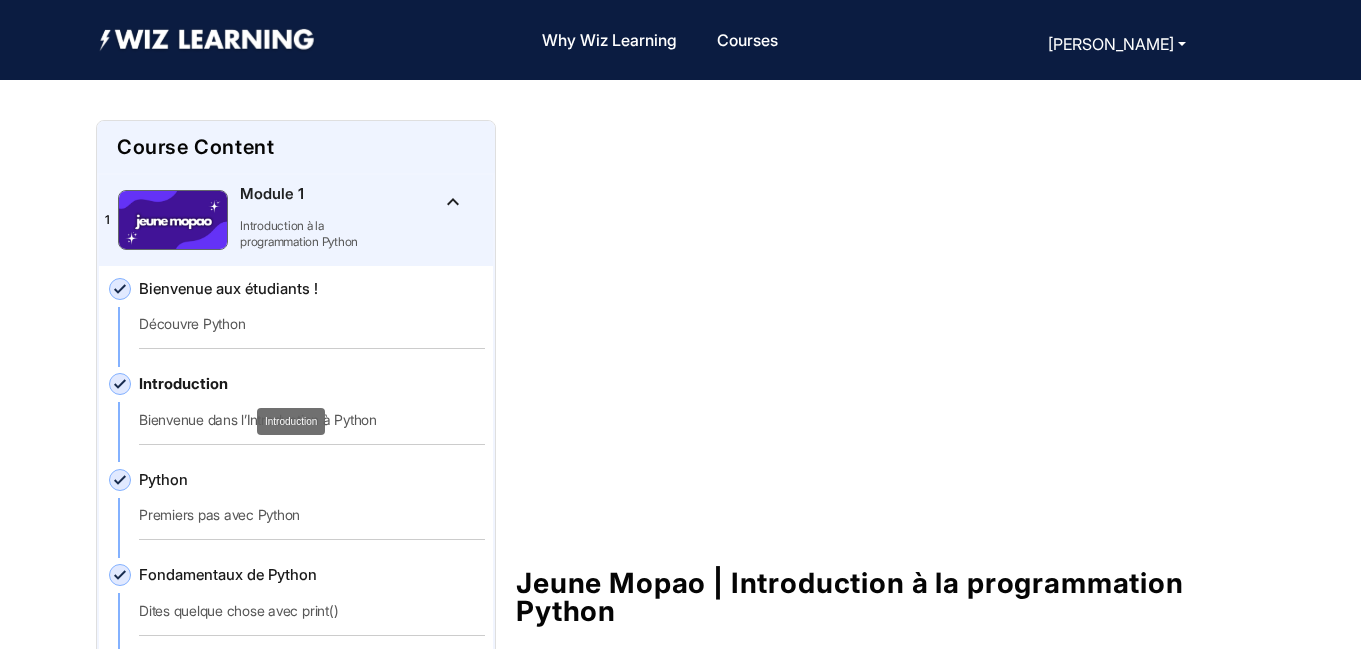 click on "Introduction" 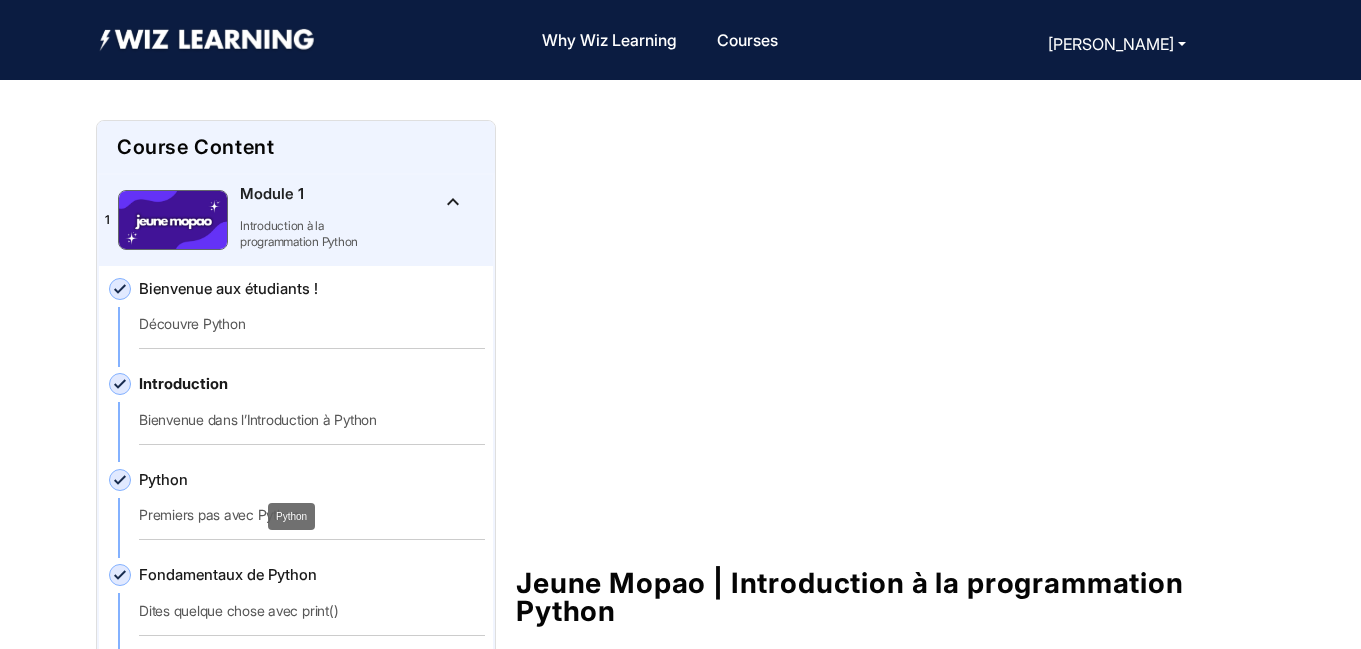 click on "Python" 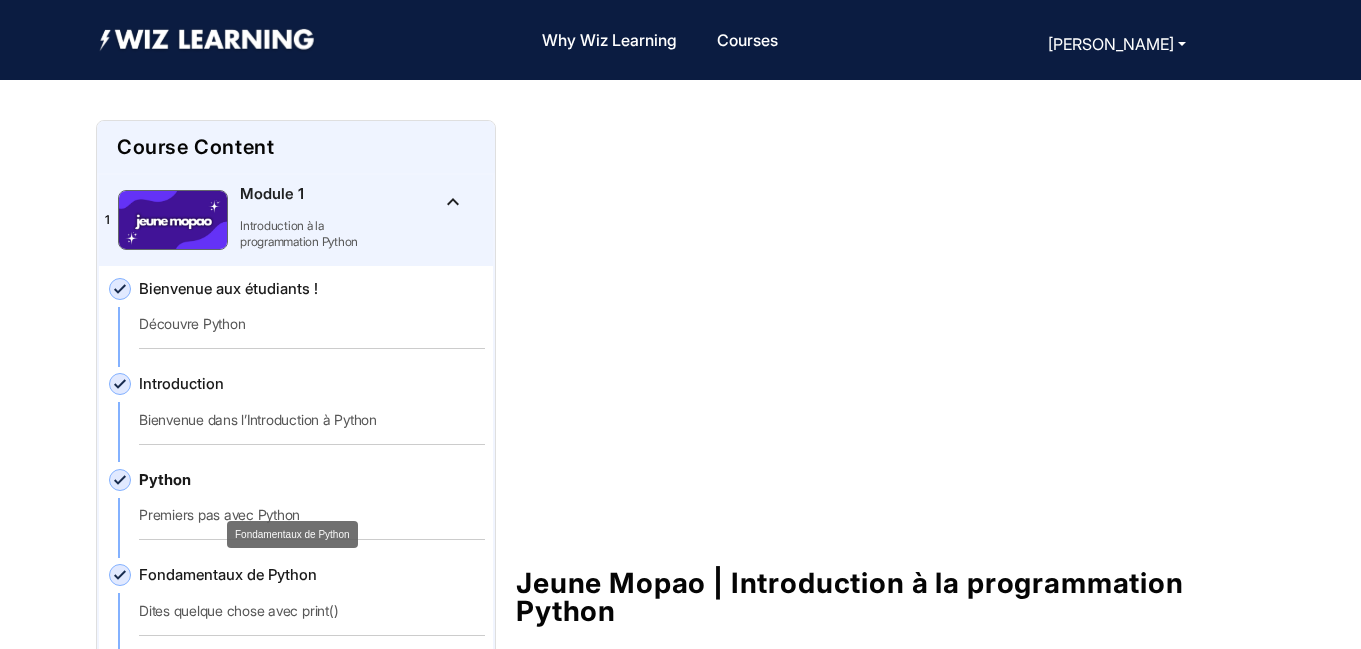click on "Fondamentaux de Python" 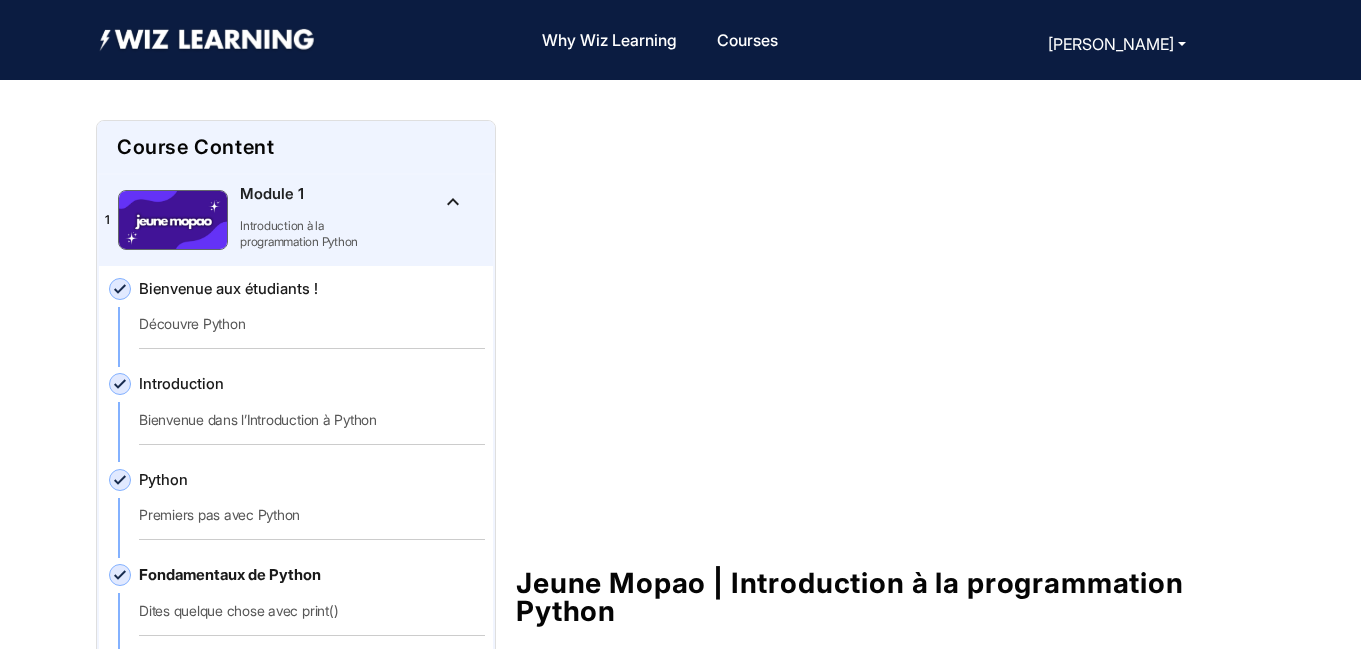 drag, startPoint x: 487, startPoint y: 204, endPoint x: 492, endPoint y: 268, distance: 64.195015 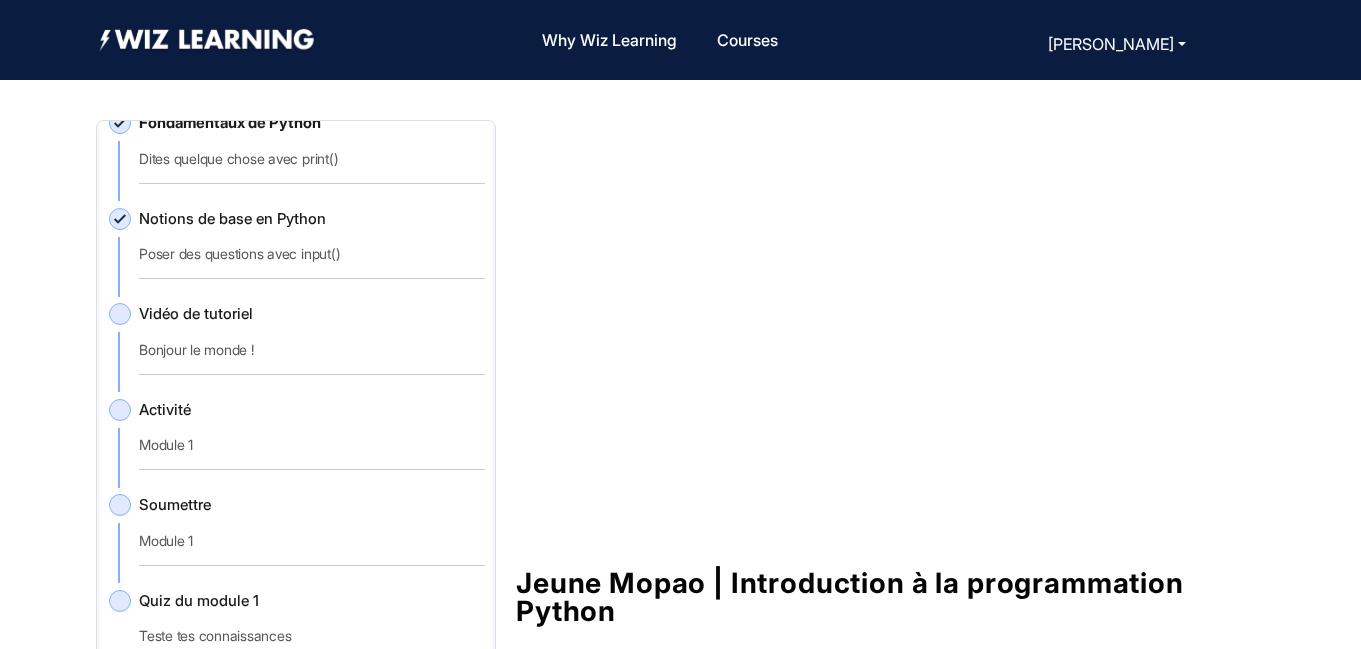 scroll, scrollTop: 456, scrollLeft: 0, axis: vertical 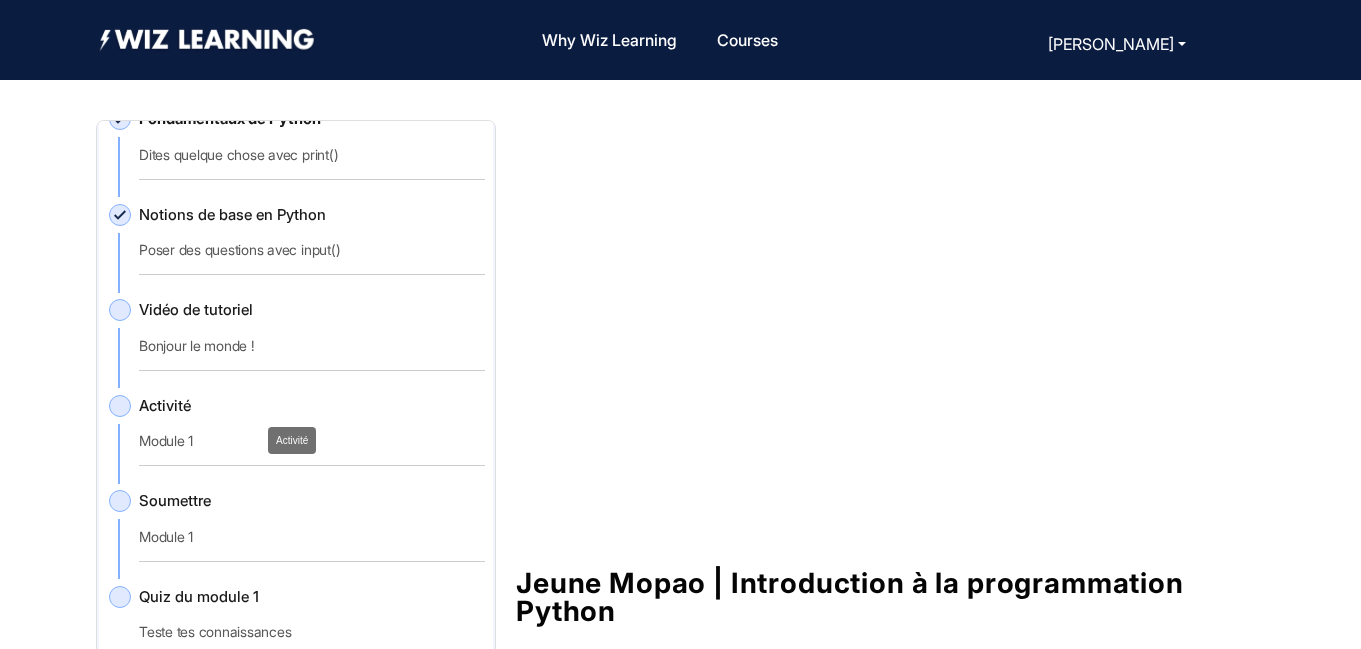 click on "Activité" at bounding box center (292, 440) 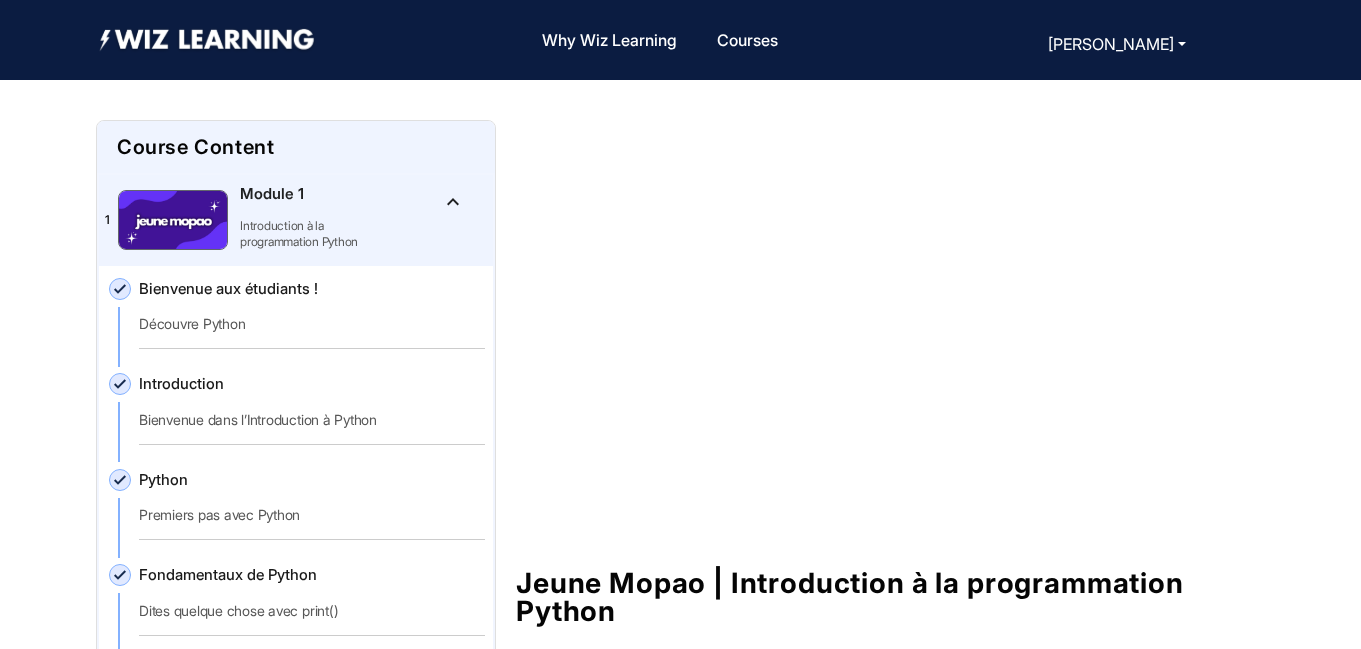 scroll, scrollTop: 0, scrollLeft: 0, axis: both 